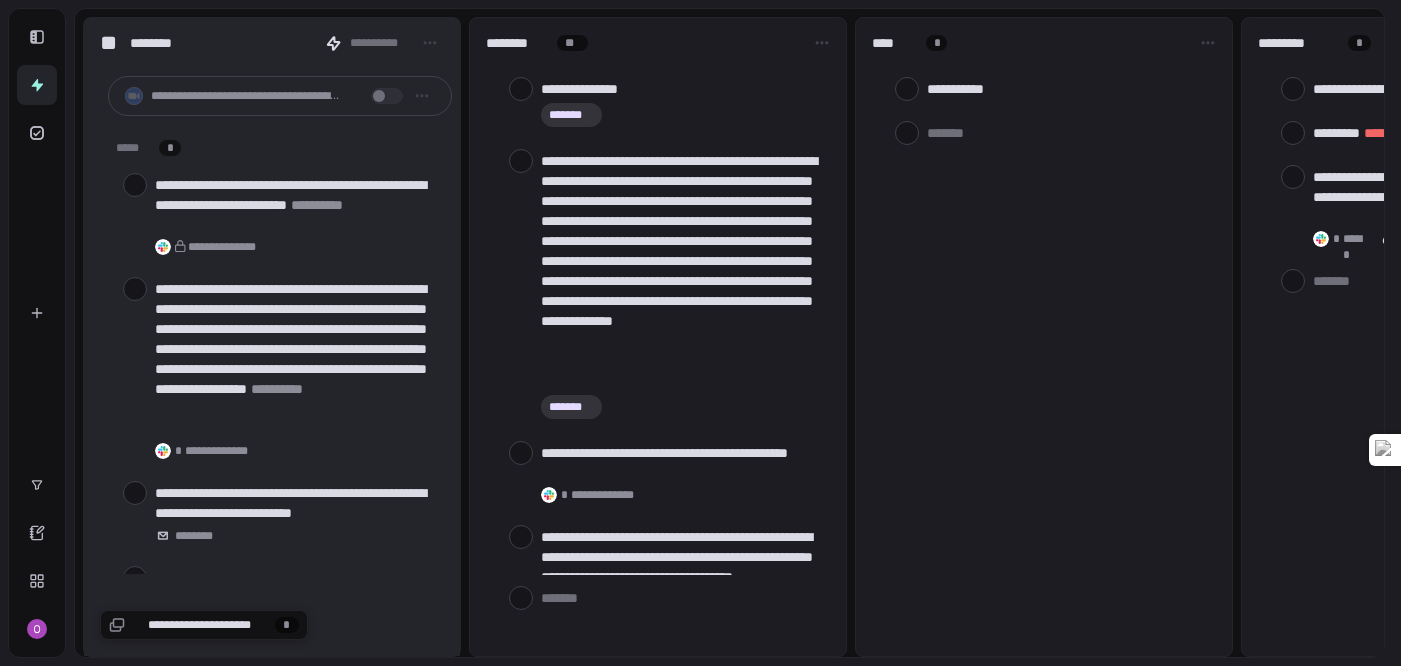 scroll, scrollTop: 0, scrollLeft: 0, axis: both 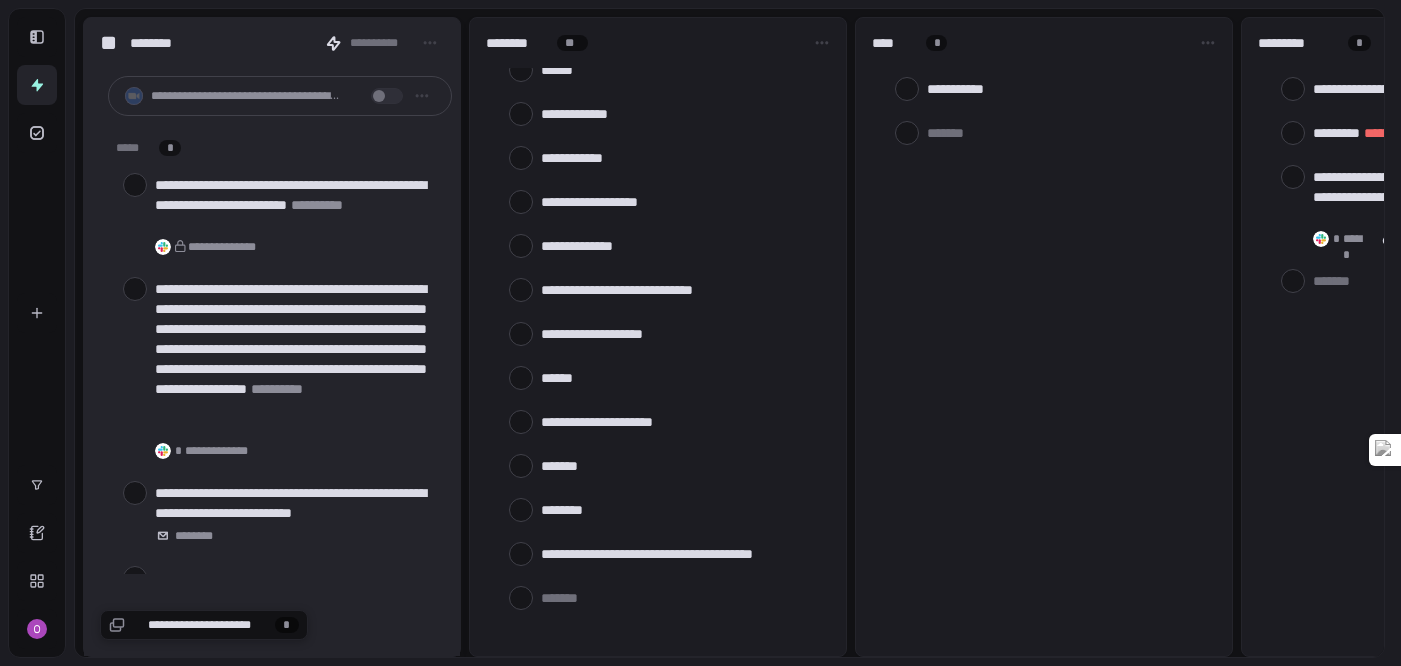 click at bounding box center [665, 598] 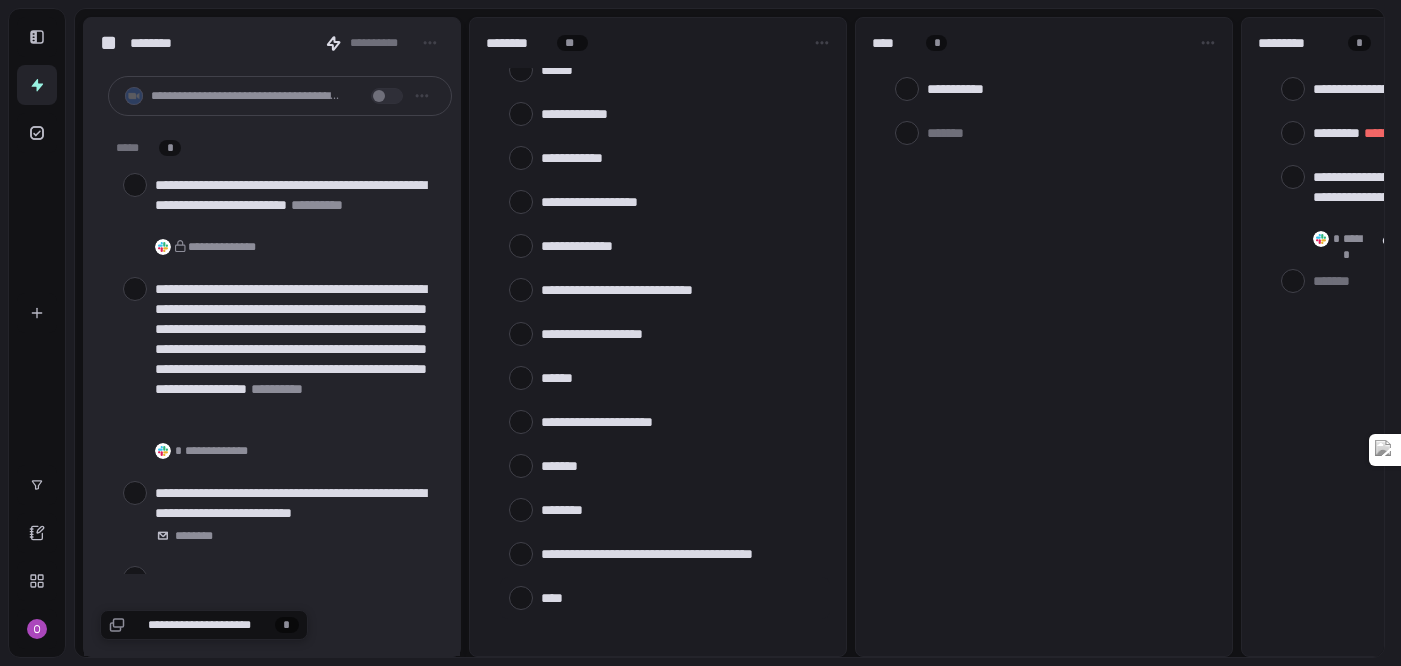 type on "*****" 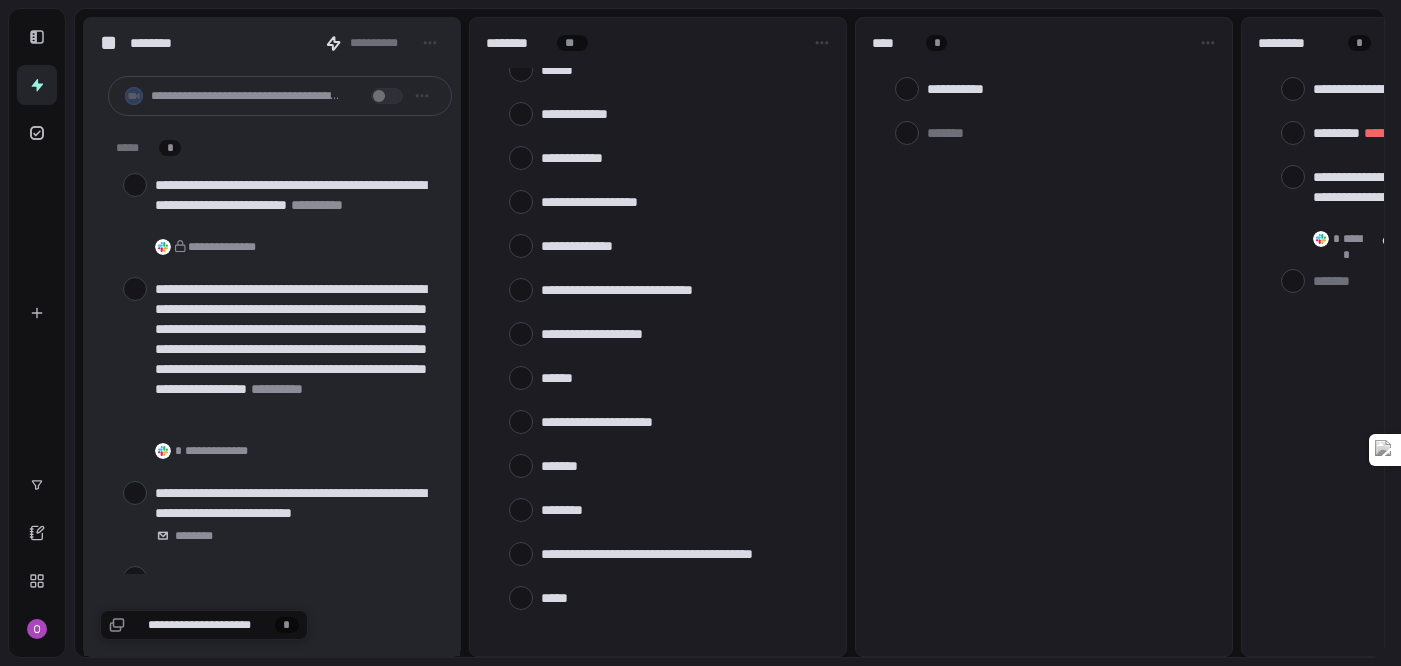 type on "*" 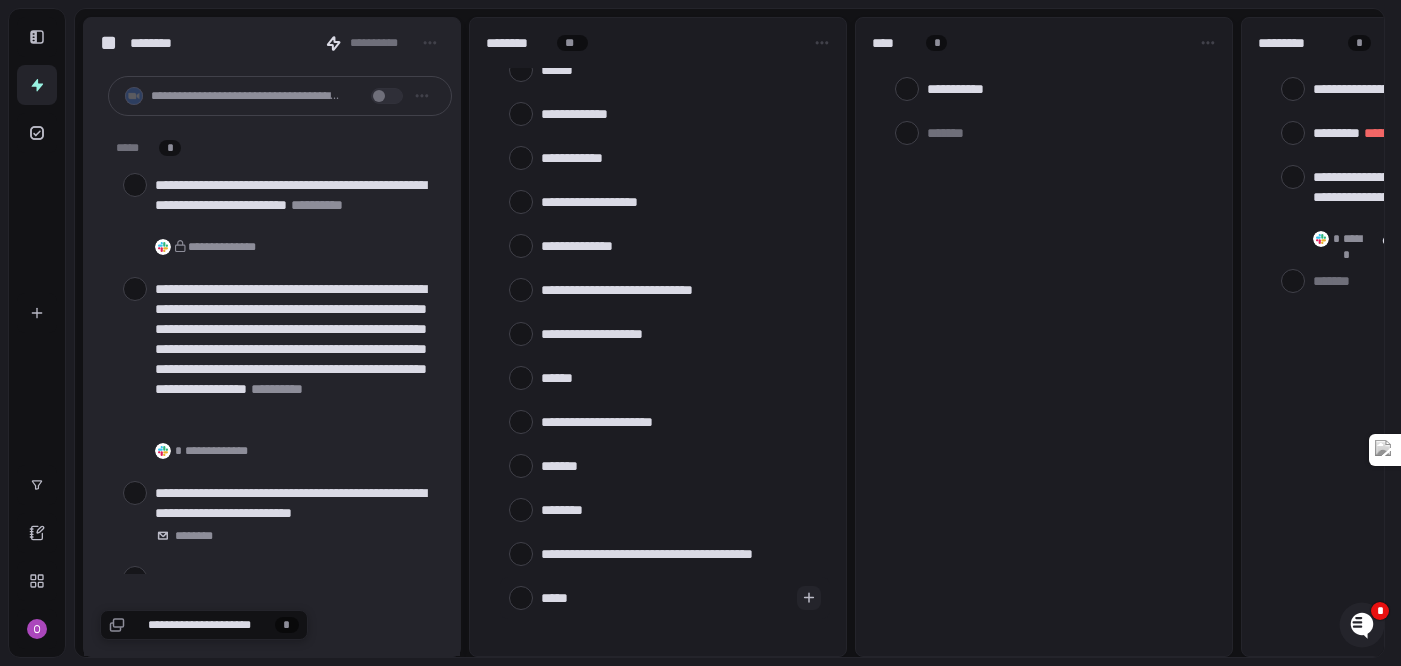 scroll, scrollTop: 0, scrollLeft: 0, axis: both 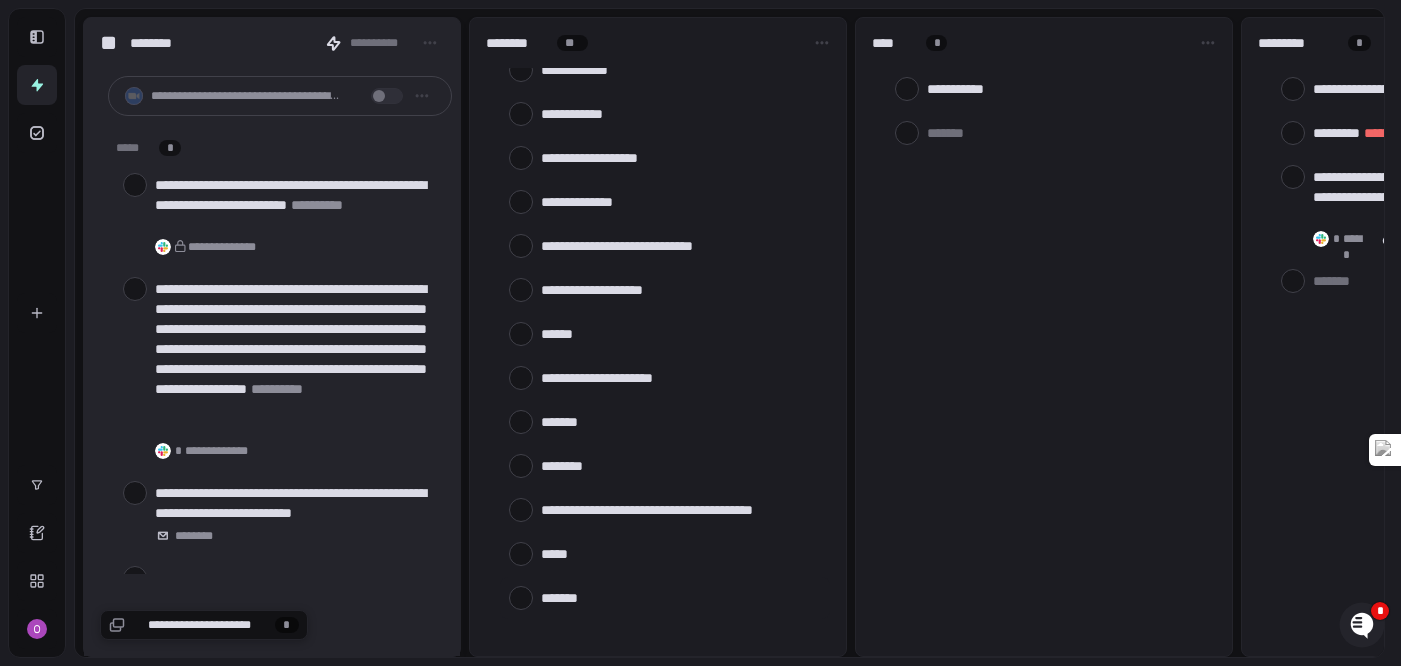 type on "*" 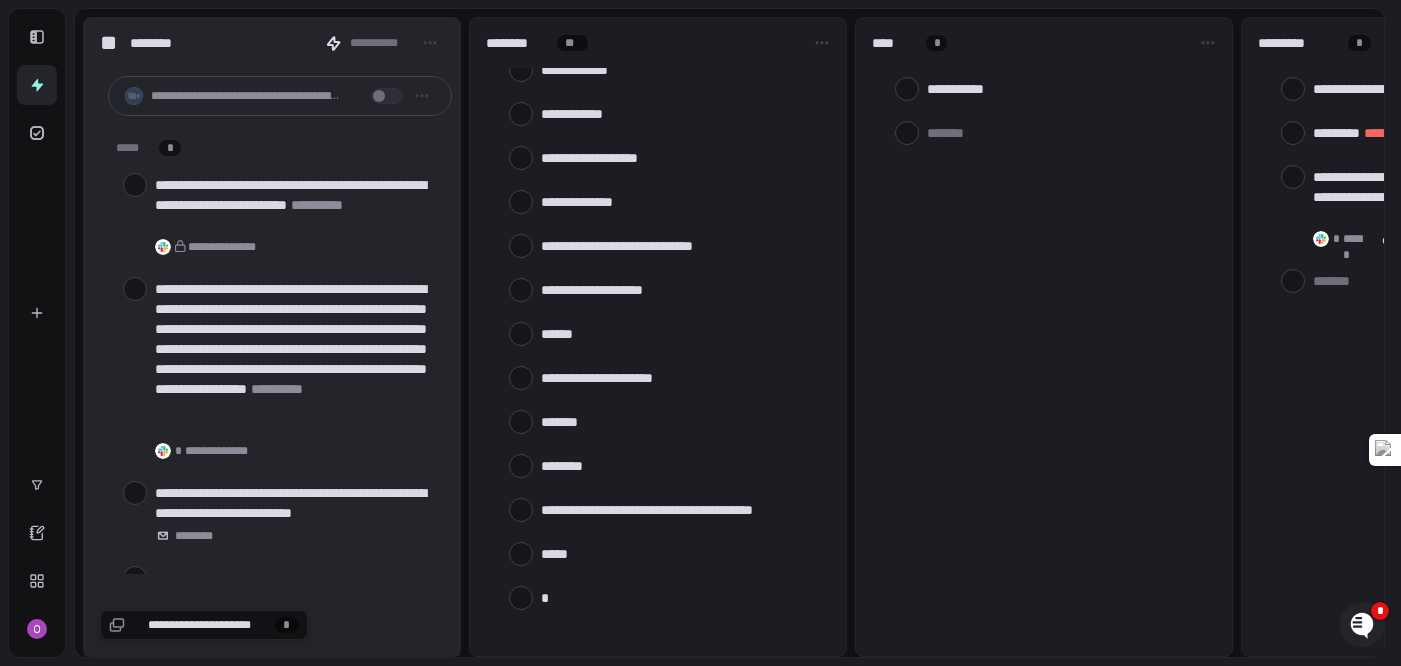 type on "**" 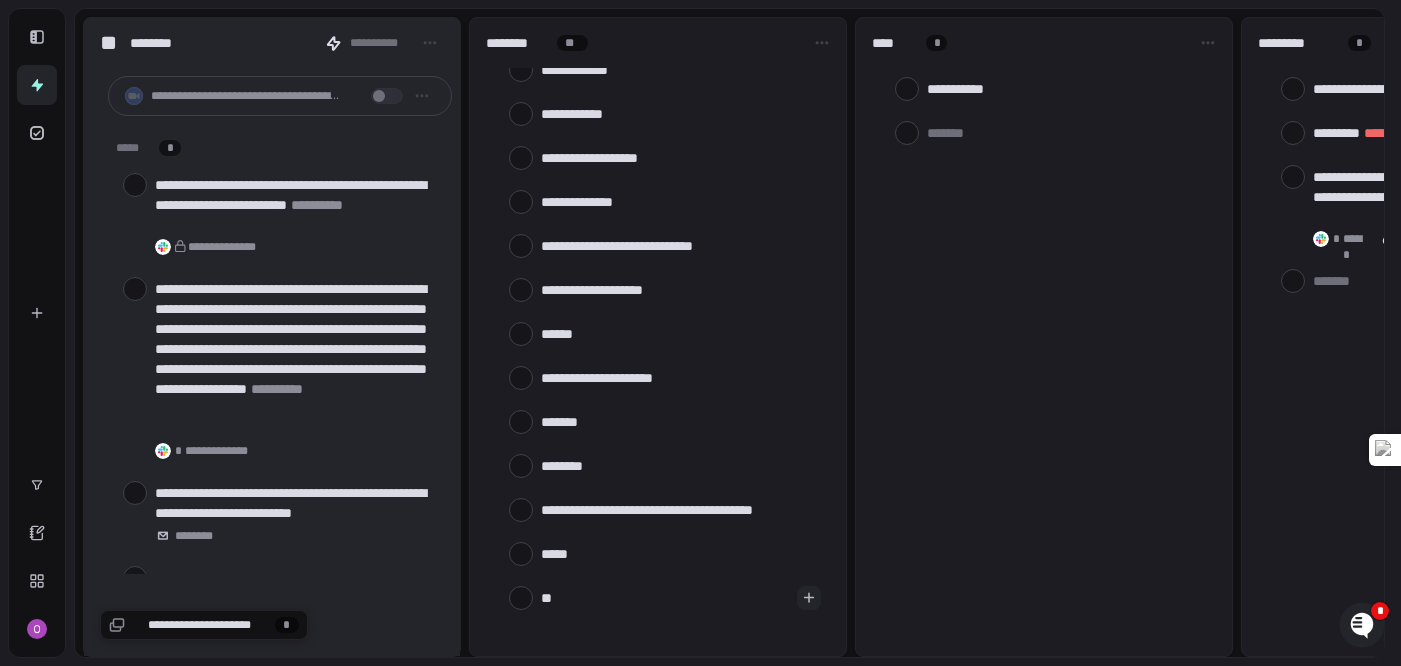 type on "***" 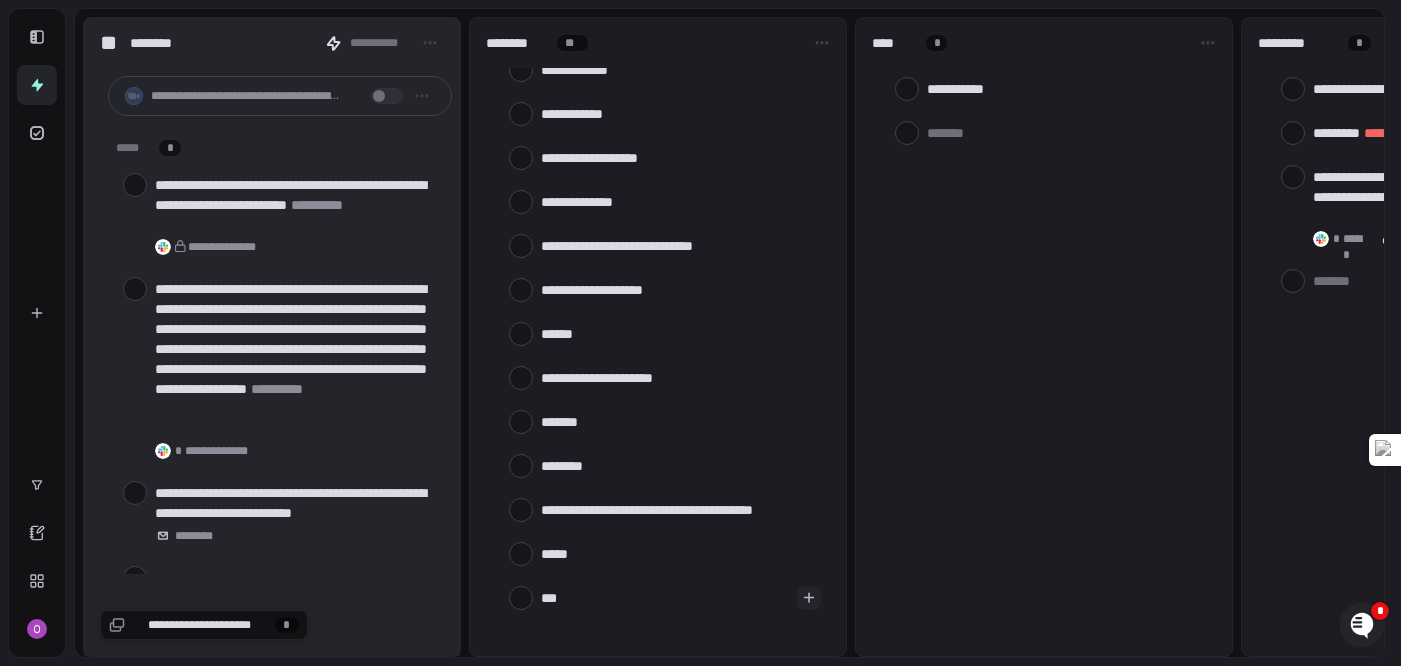 type on "***" 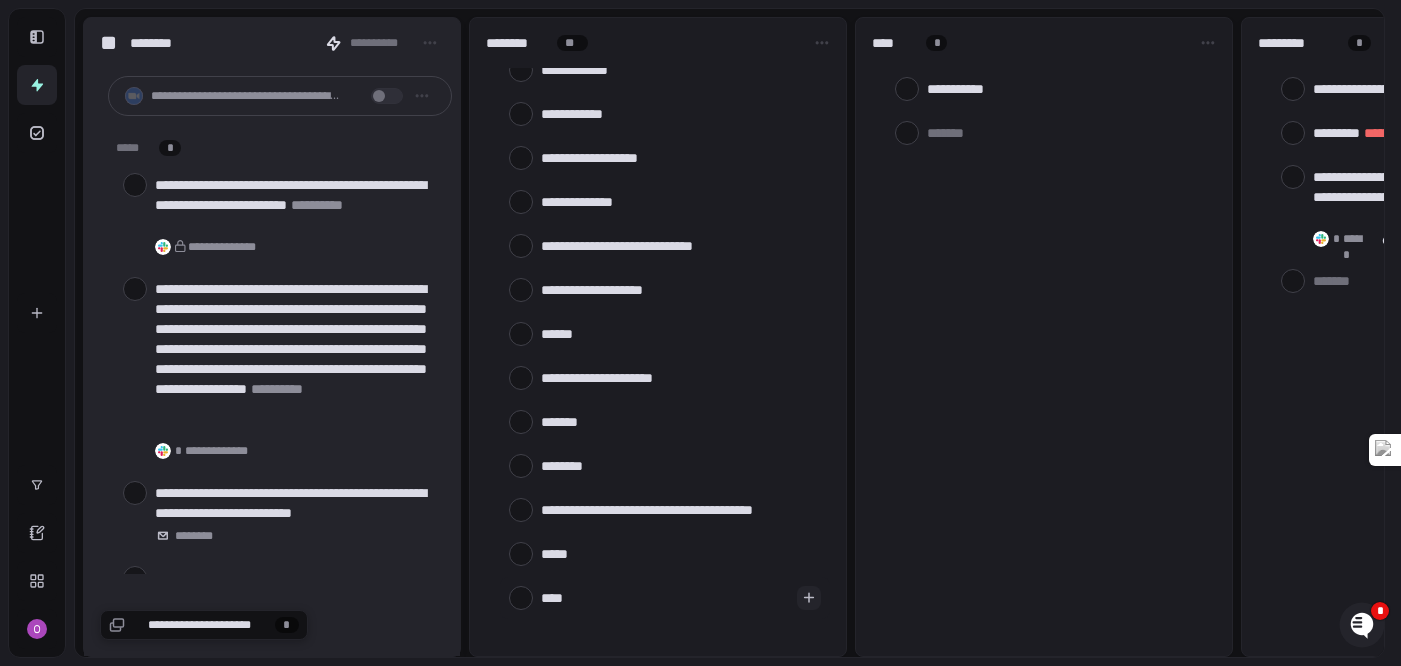 type on "*****" 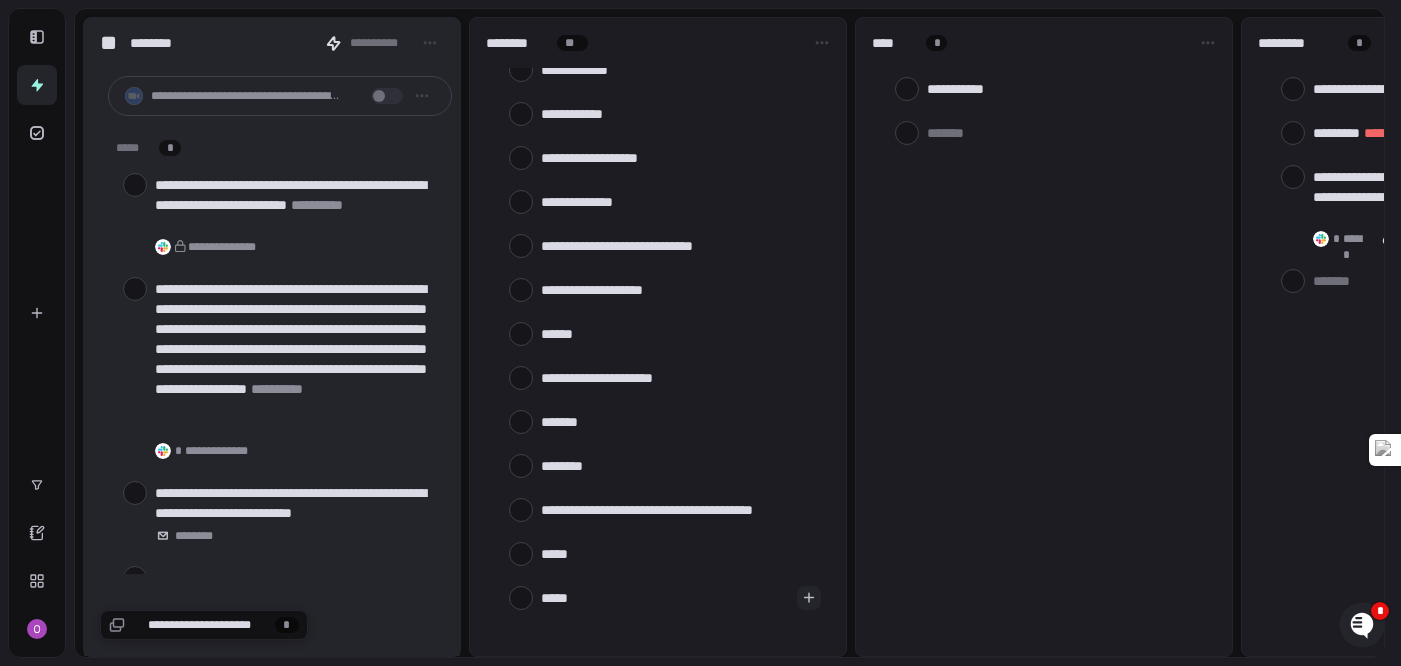 type on "*" 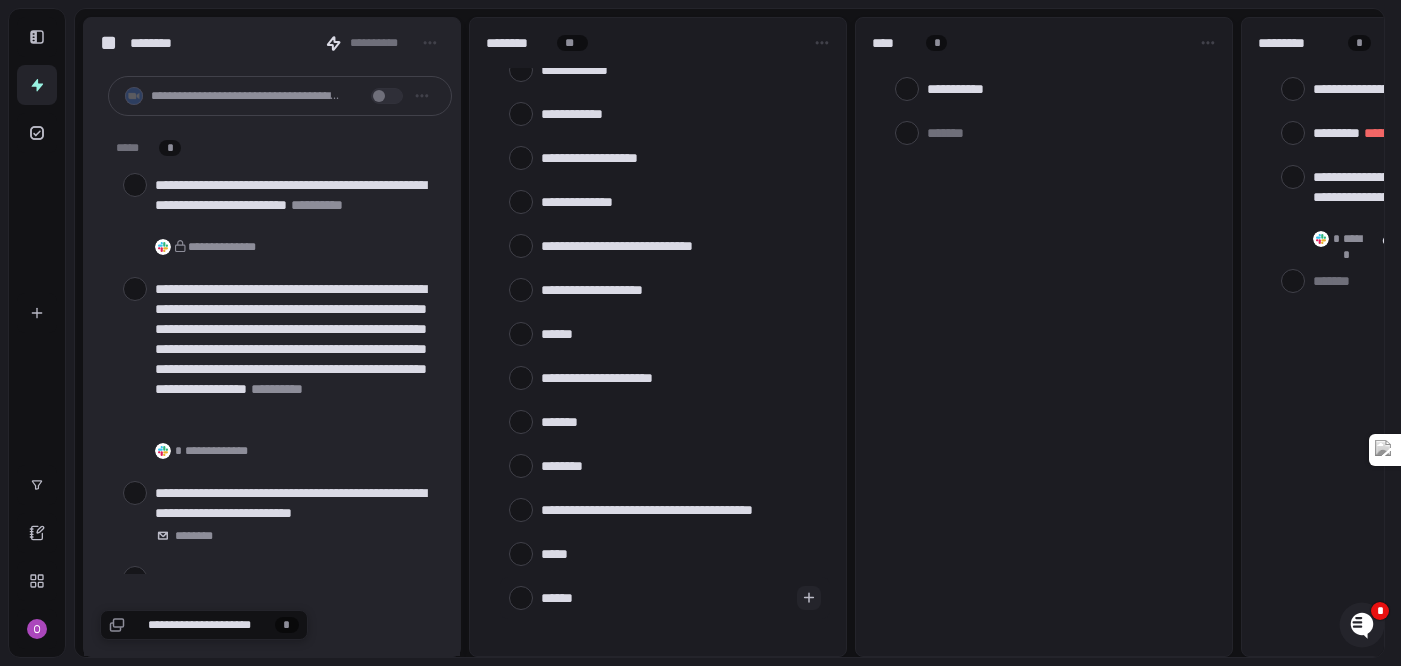 type on "*" 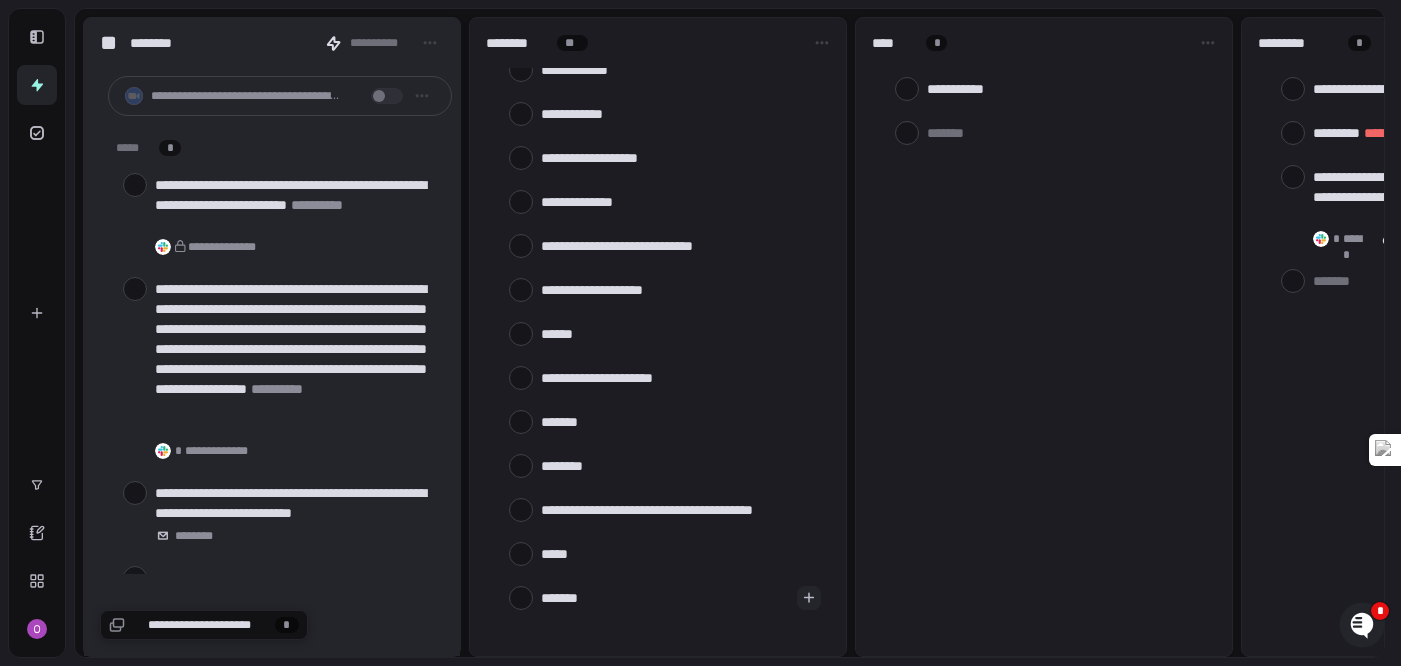 type on "********" 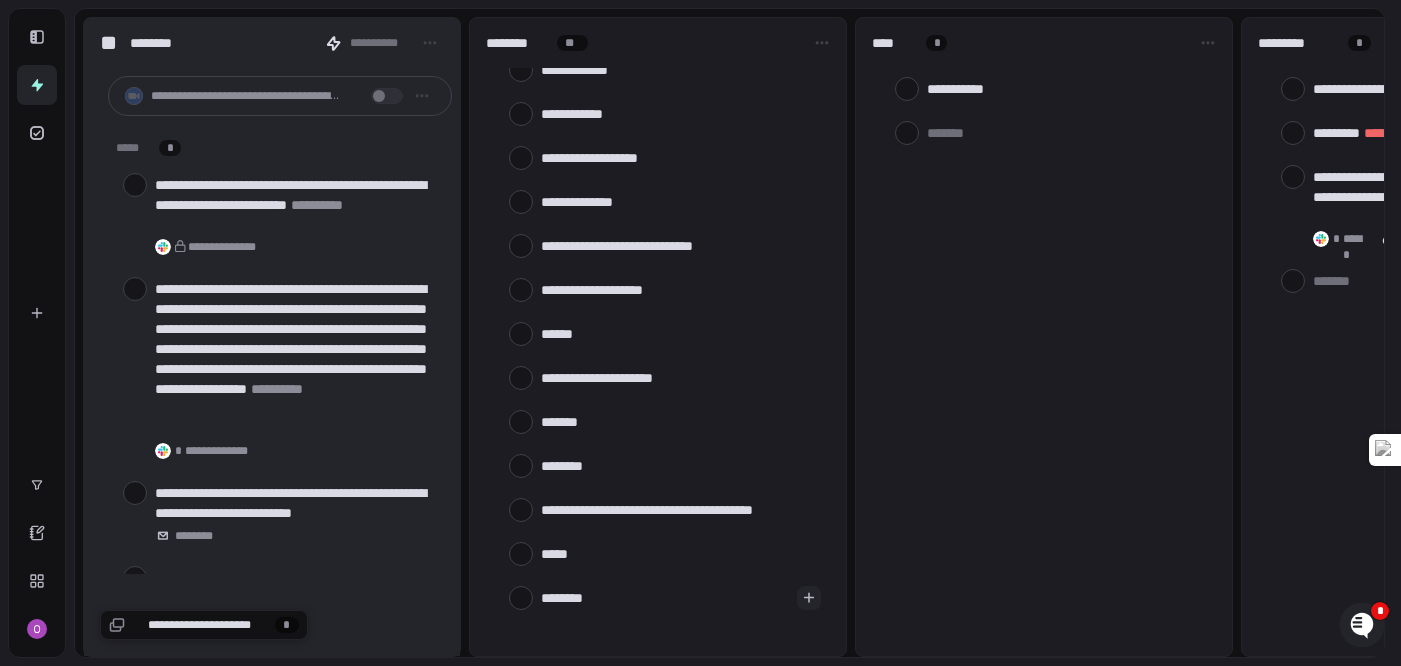 type on "*********" 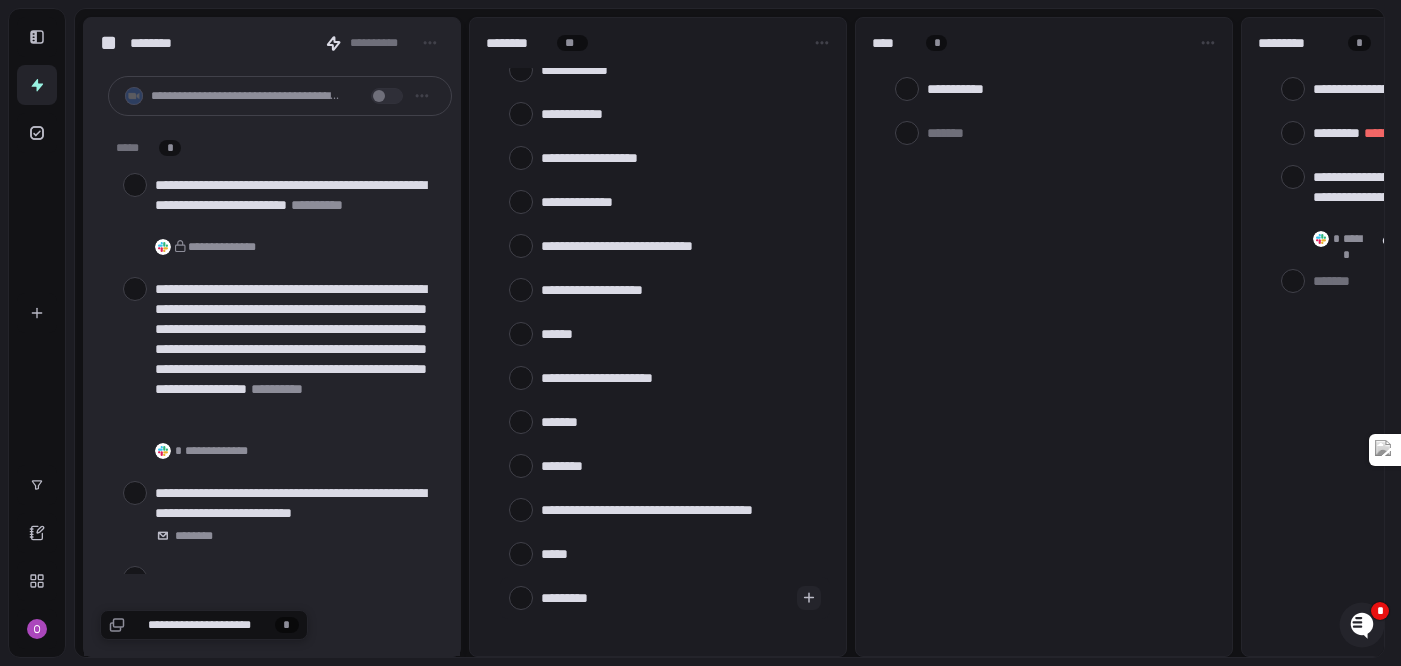 type on "*********" 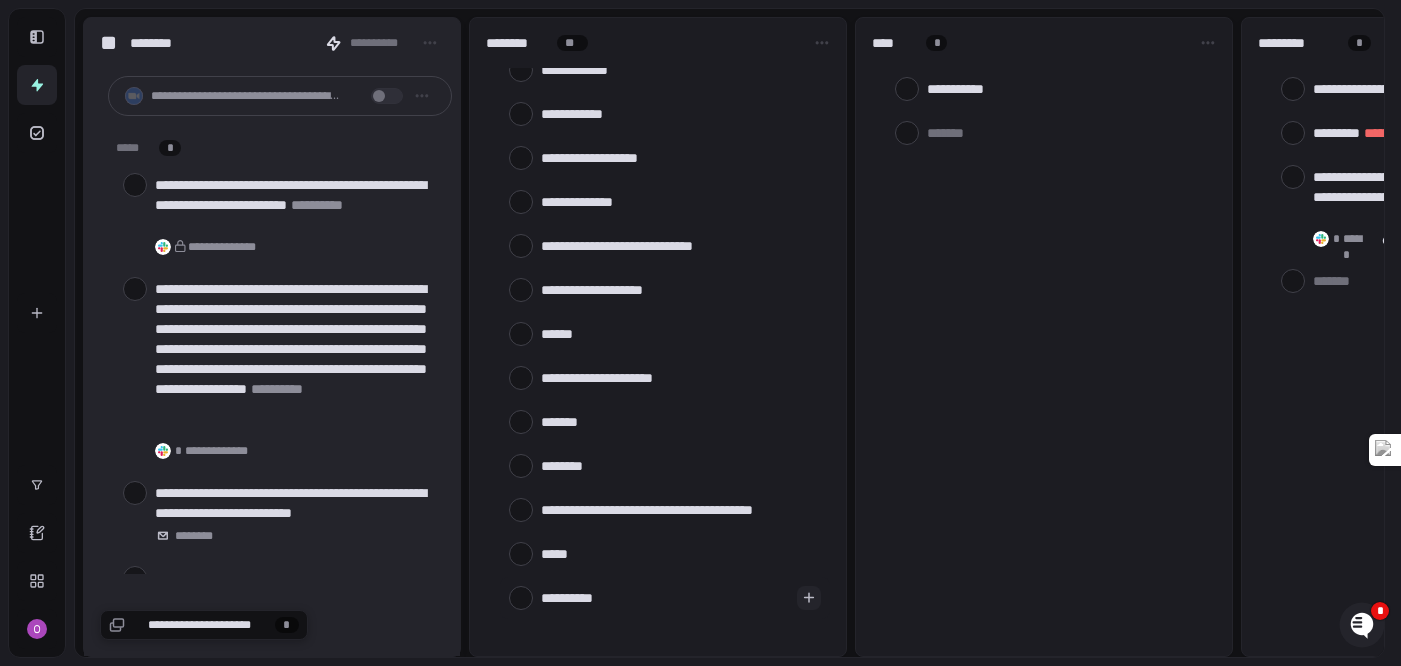type on "**********" 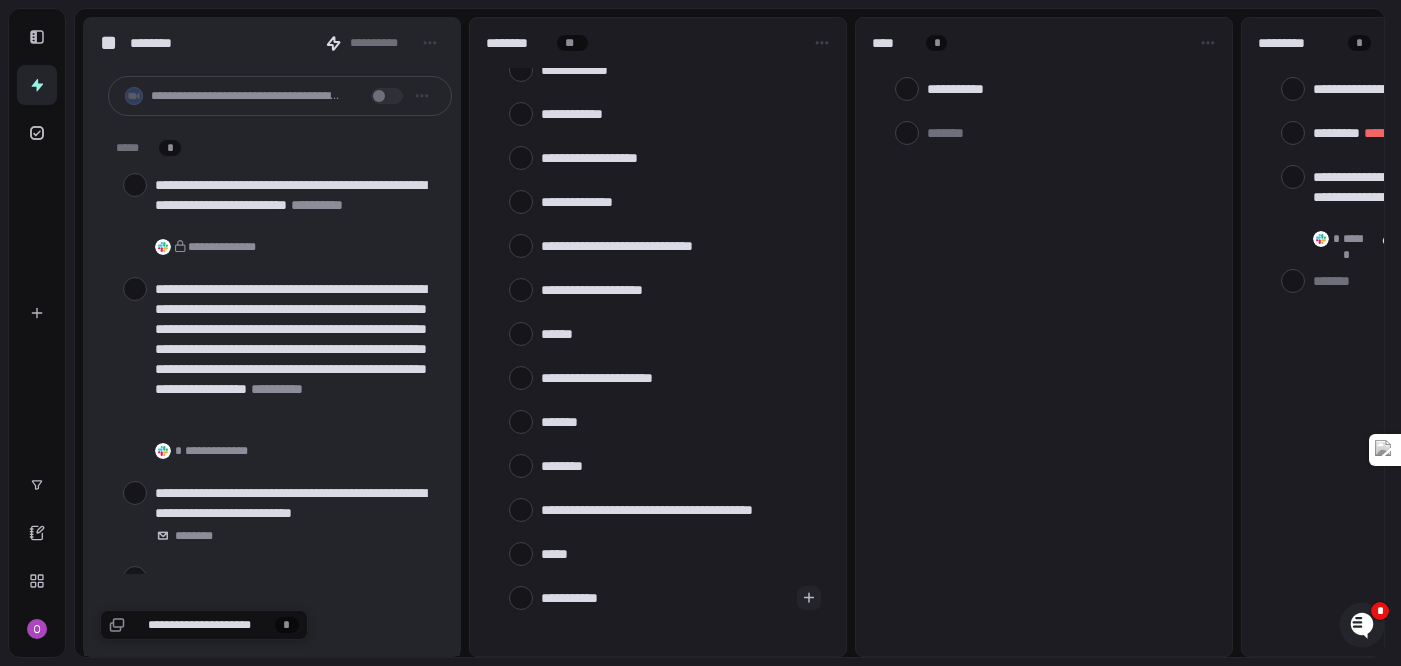 type on "**********" 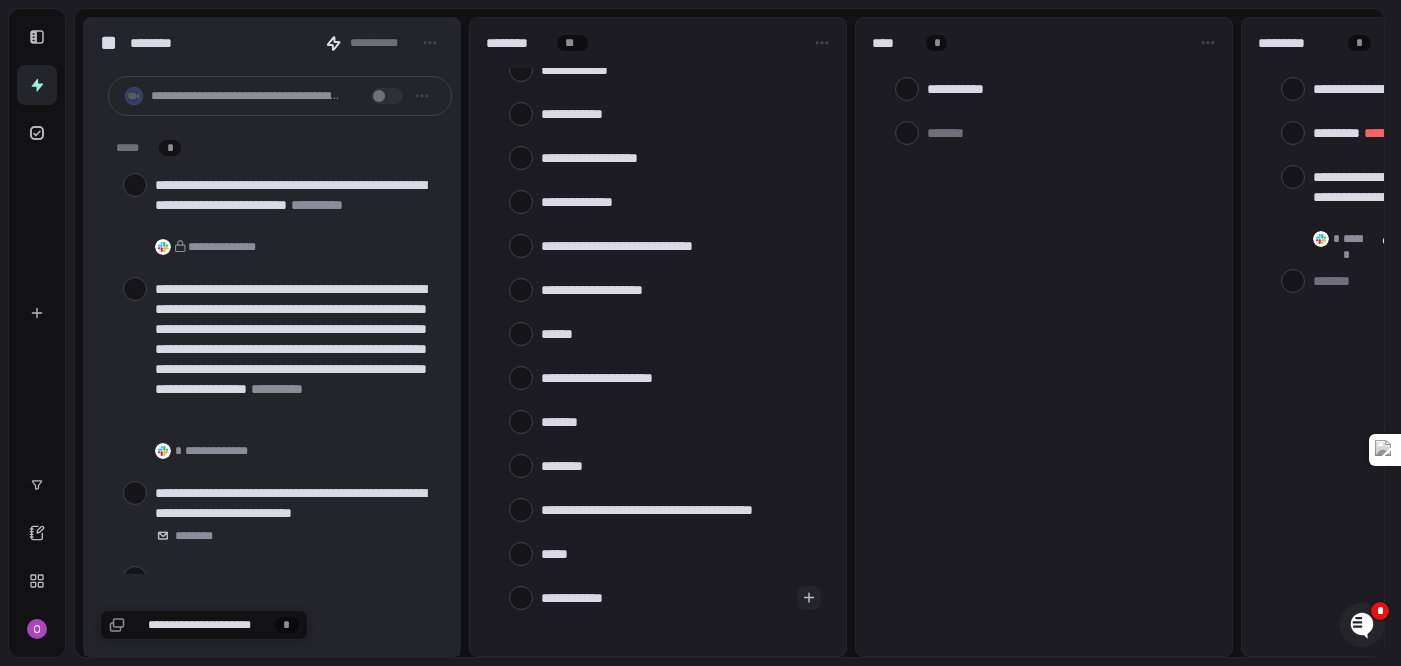 type on "*" 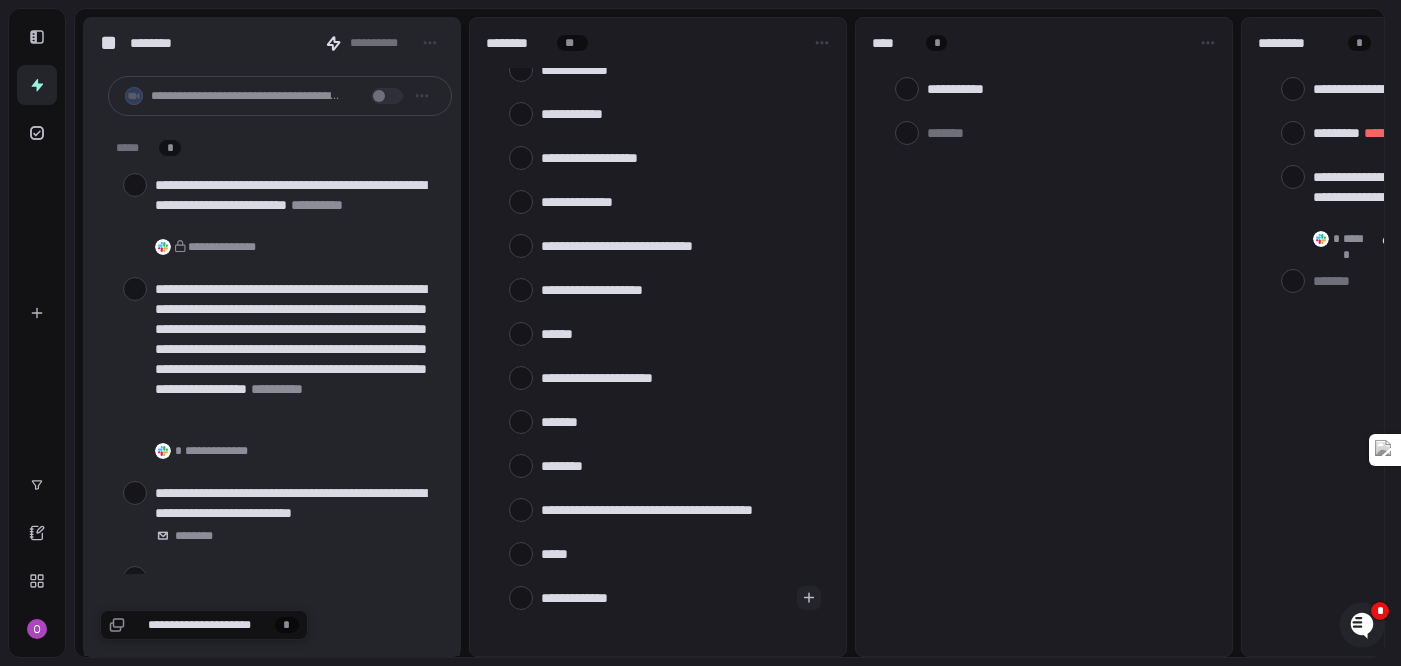 type on "*" 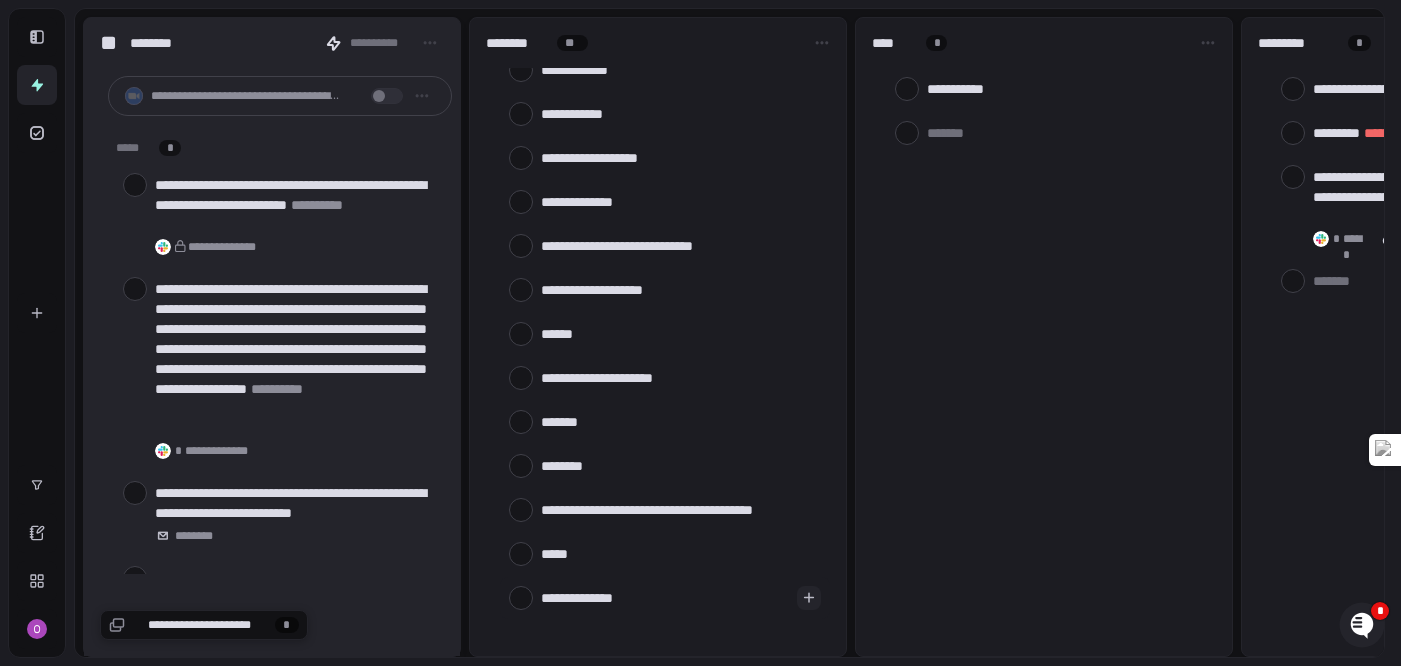 type 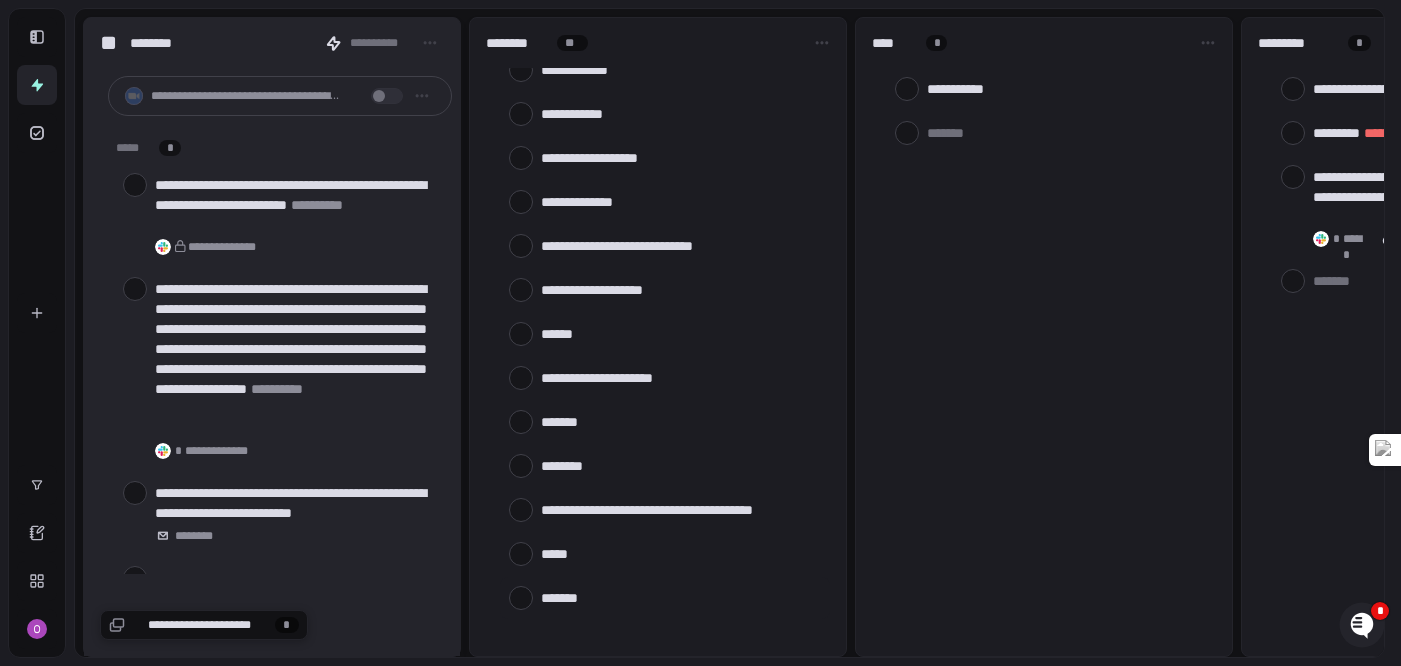 scroll, scrollTop: 1603, scrollLeft: 0, axis: vertical 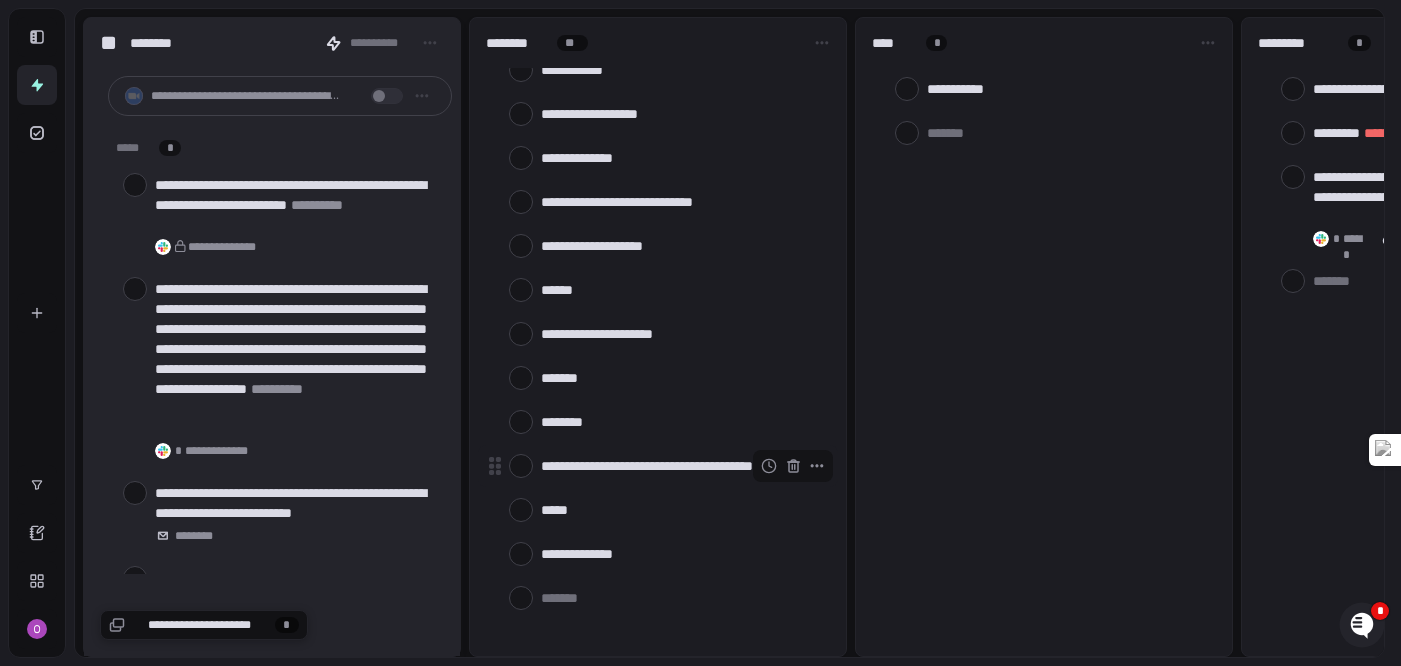 click at bounding box center [521, 466] 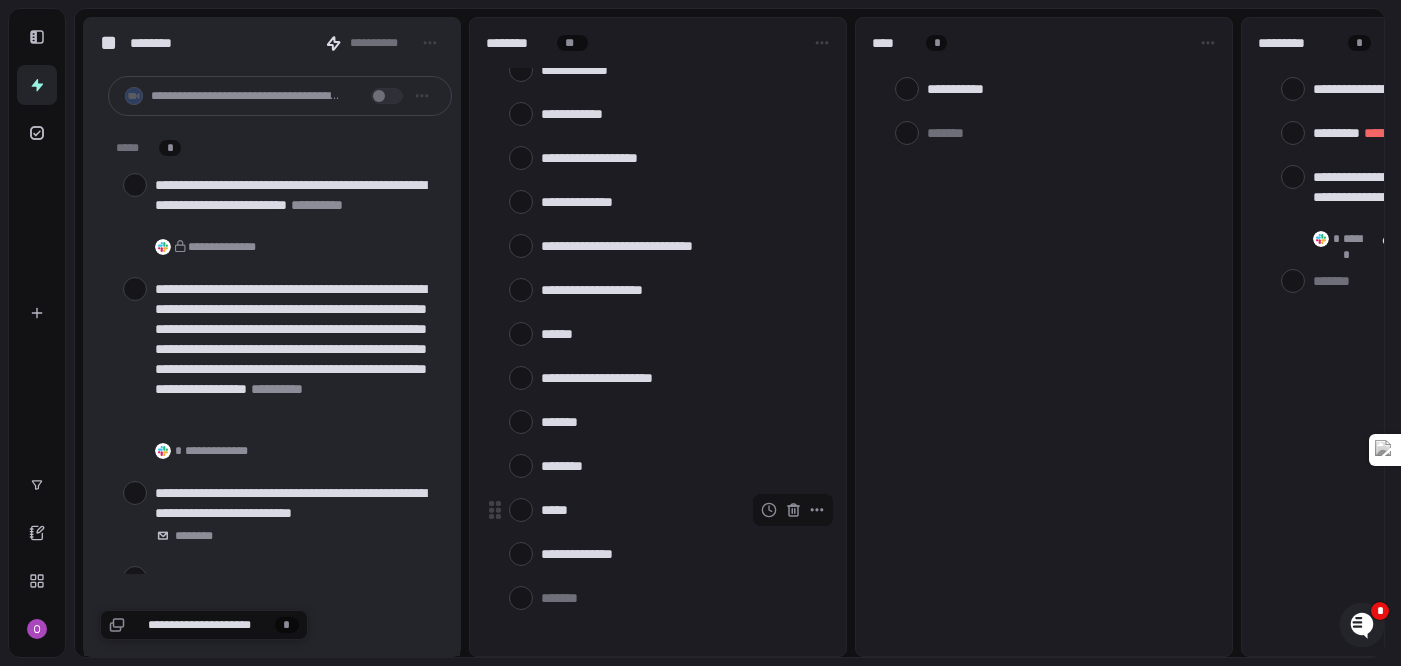 scroll, scrollTop: 1559, scrollLeft: 0, axis: vertical 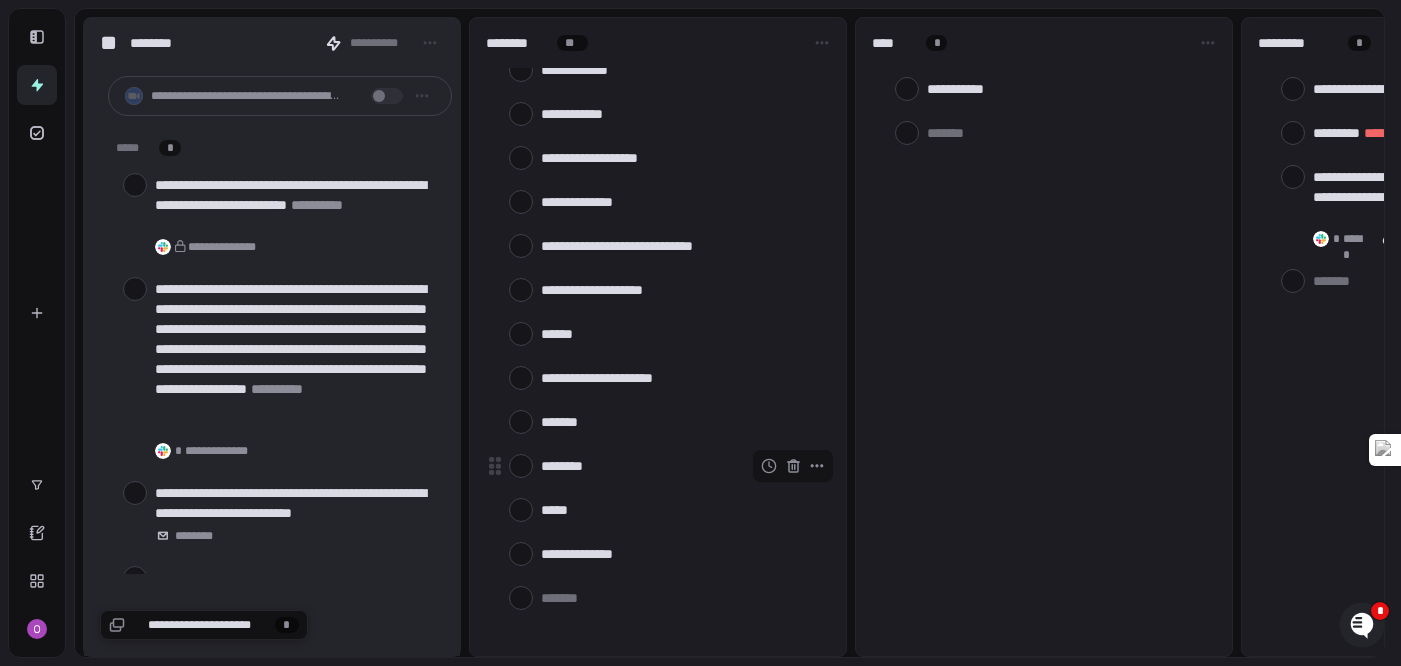 click at bounding box center (521, 466) 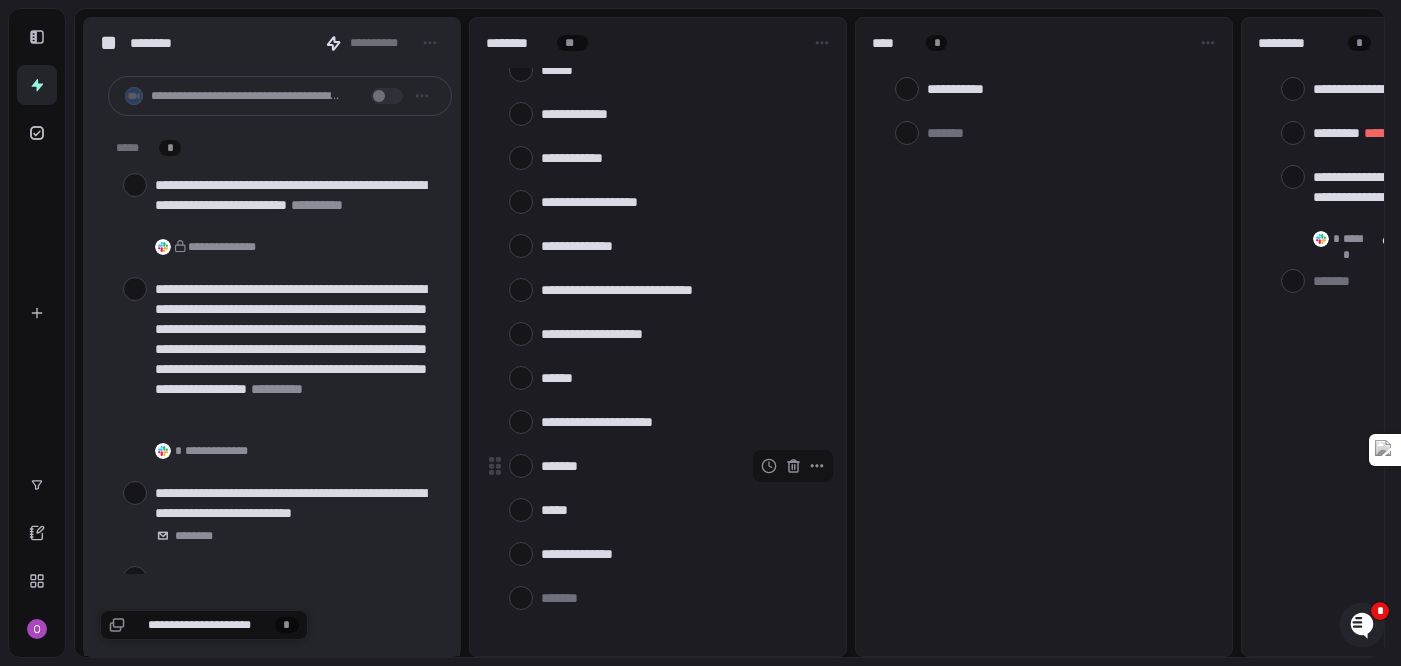 click at bounding box center [521, 466] 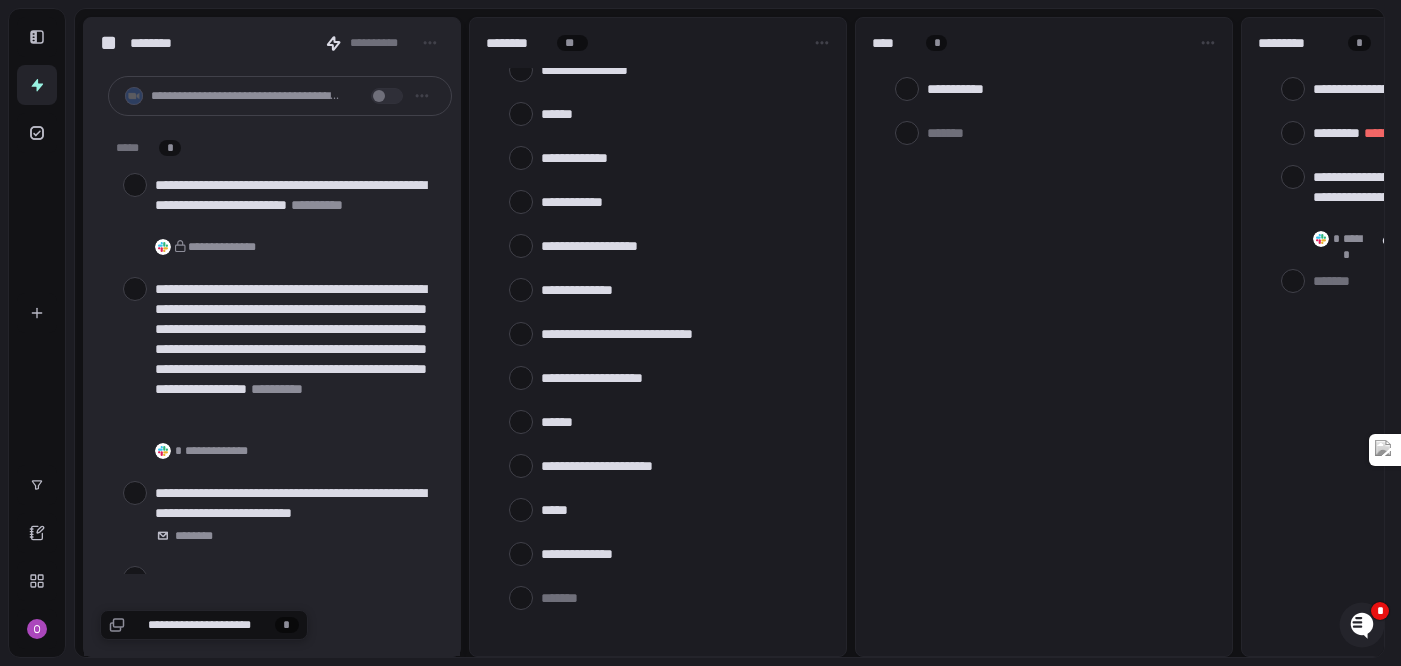 scroll, scrollTop: 1471, scrollLeft: 0, axis: vertical 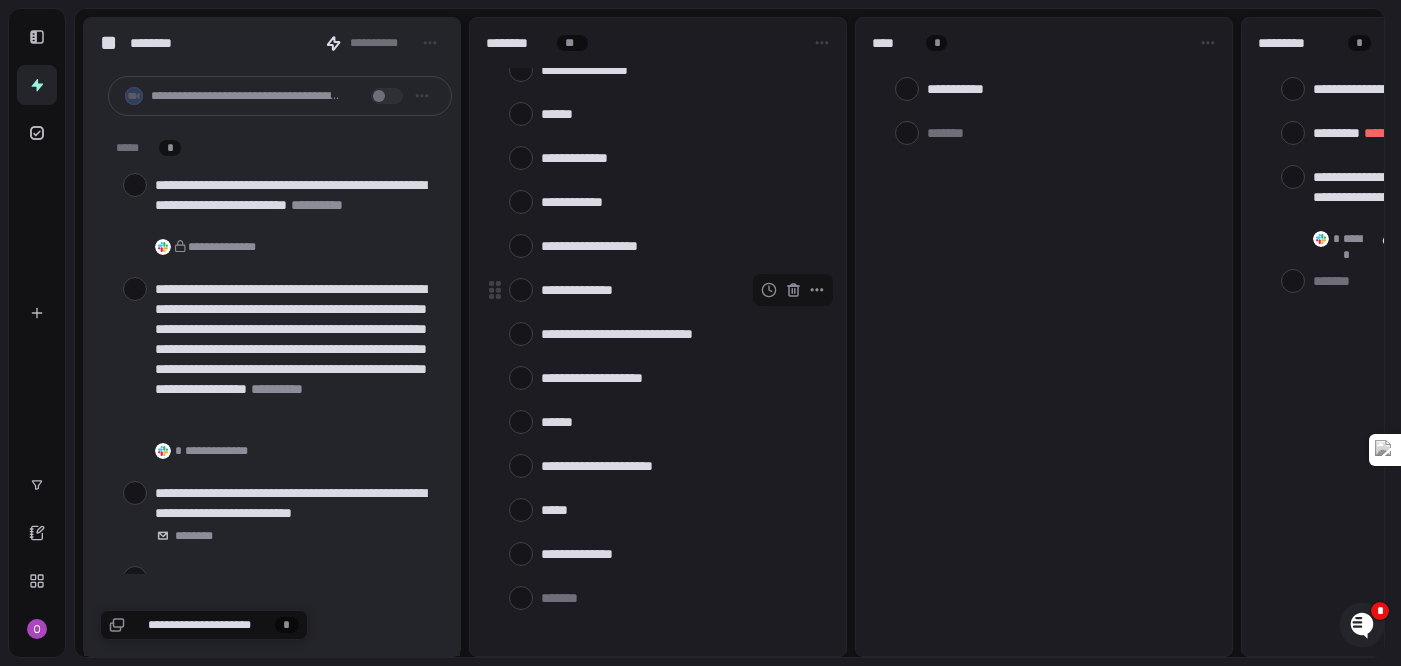 click on "**********" at bounding box center [681, 290] 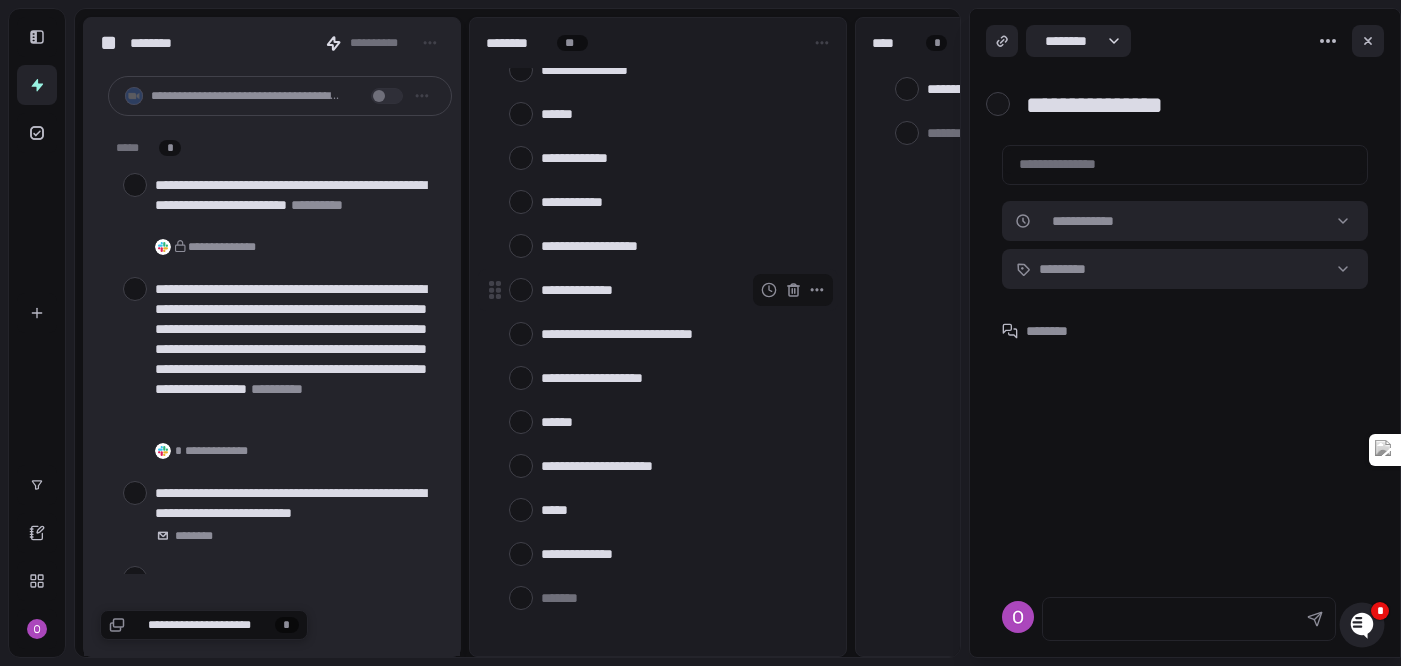 click on "**********" at bounding box center (681, 290) 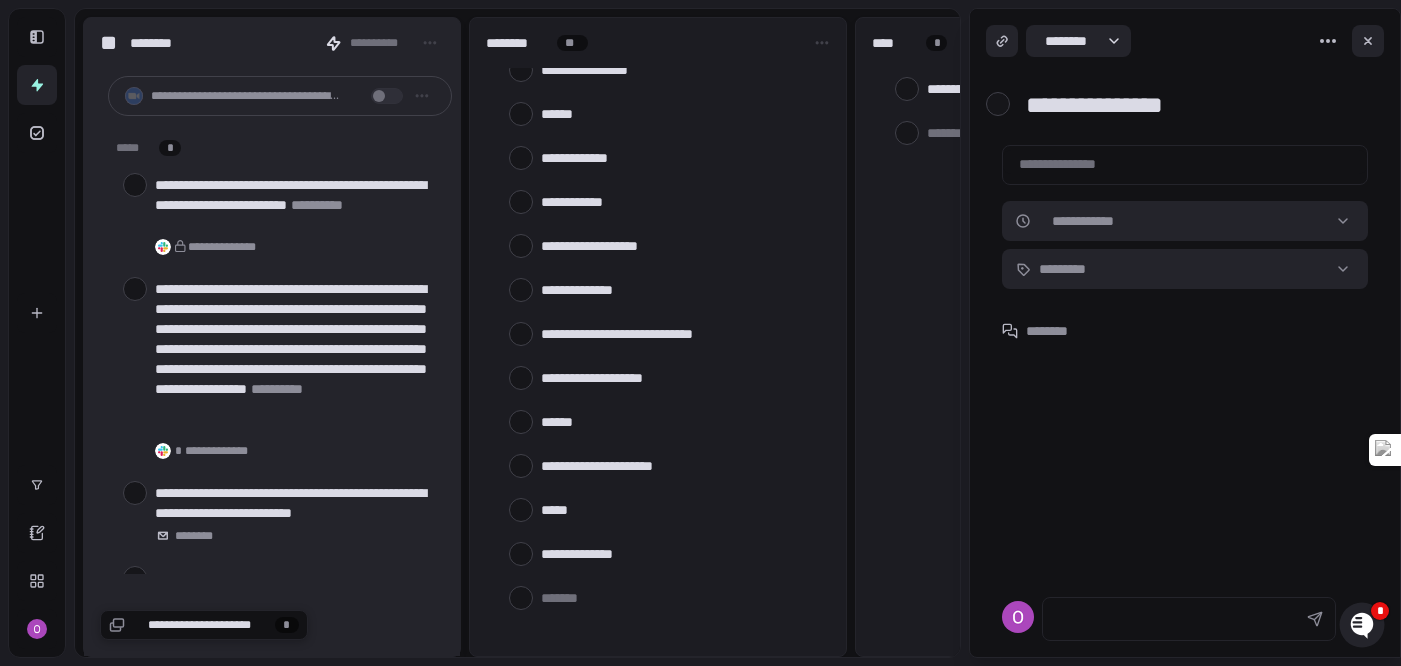 click on "**********" at bounding box center (1193, 105) 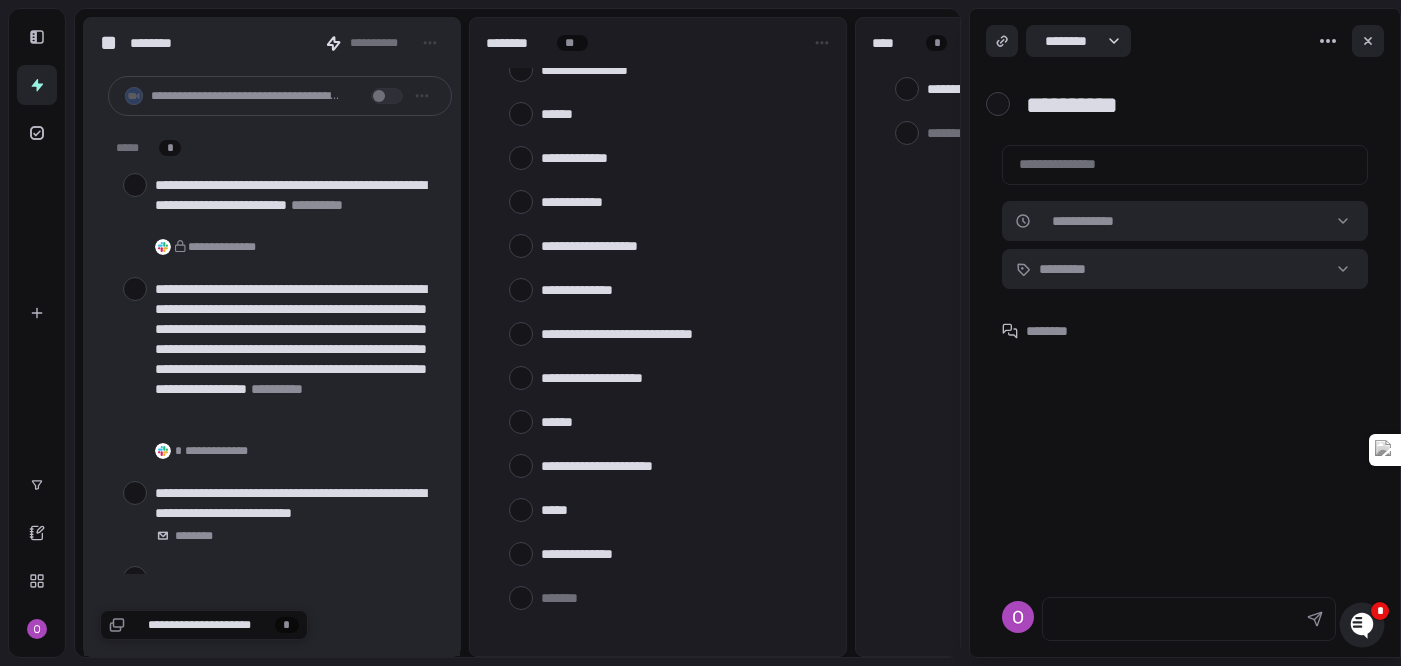 type on "*" 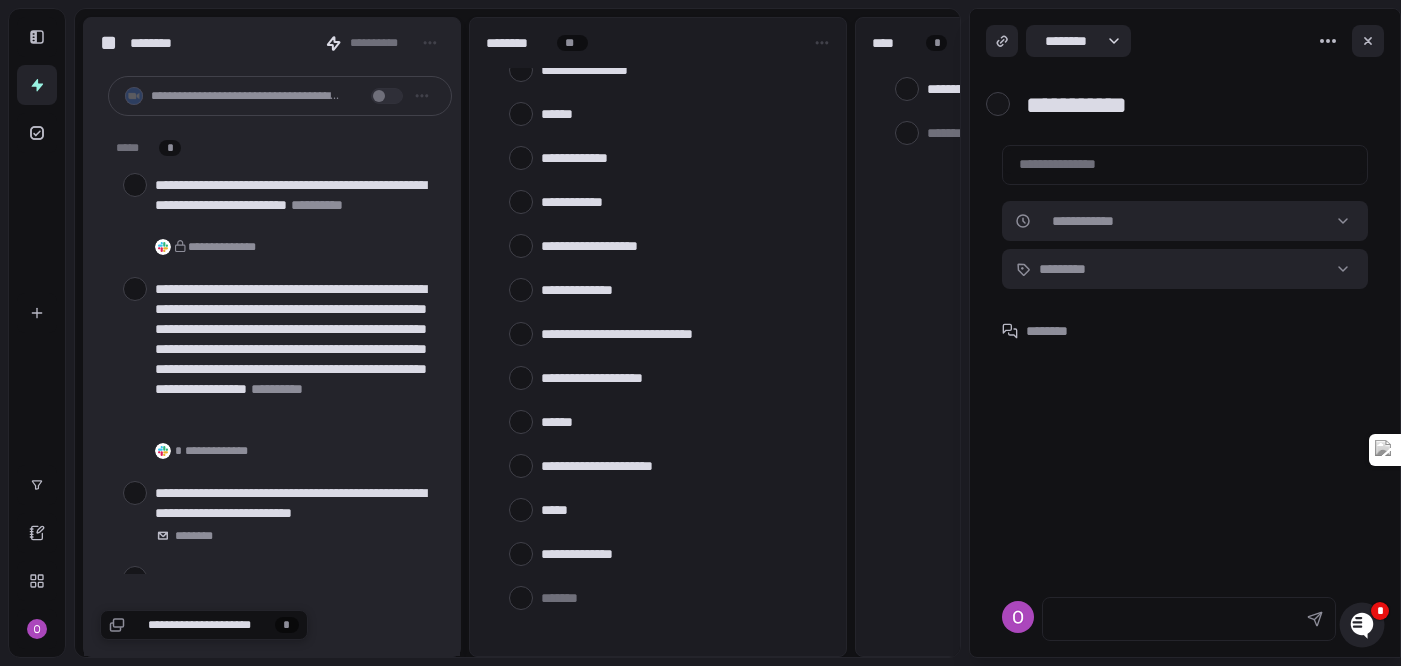 type on "*" 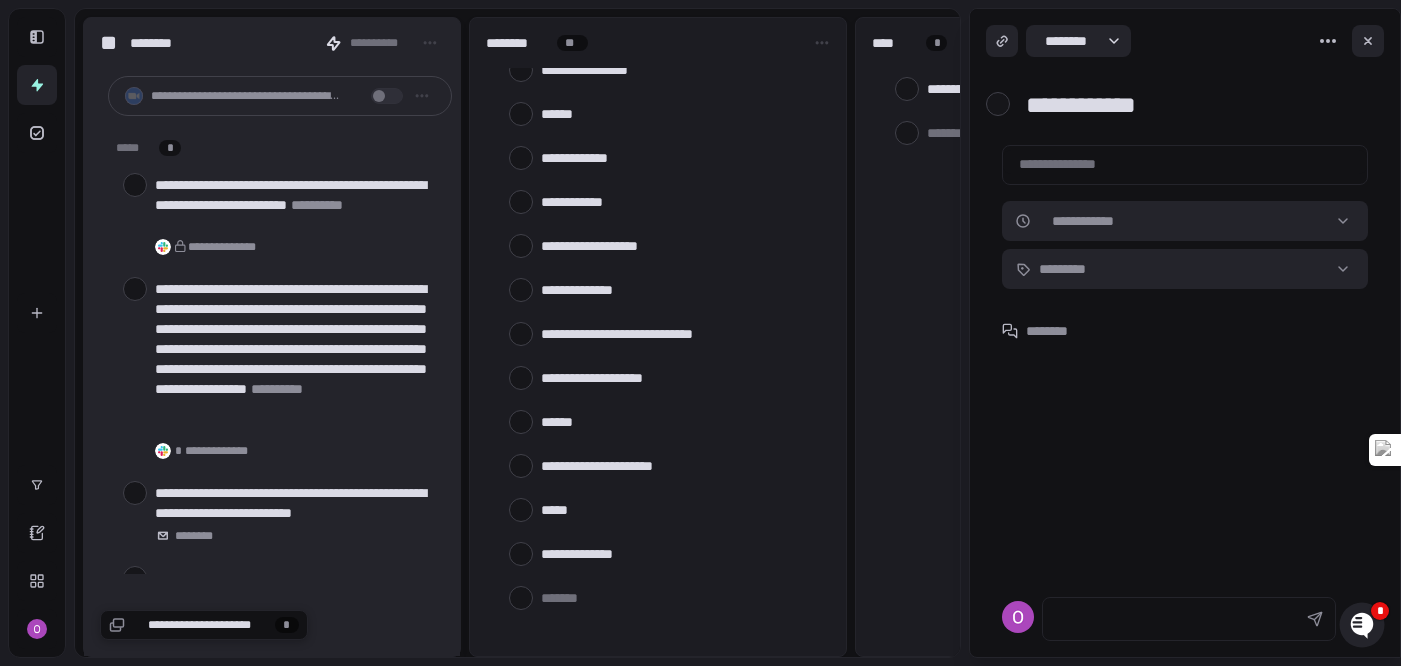 type on "*" 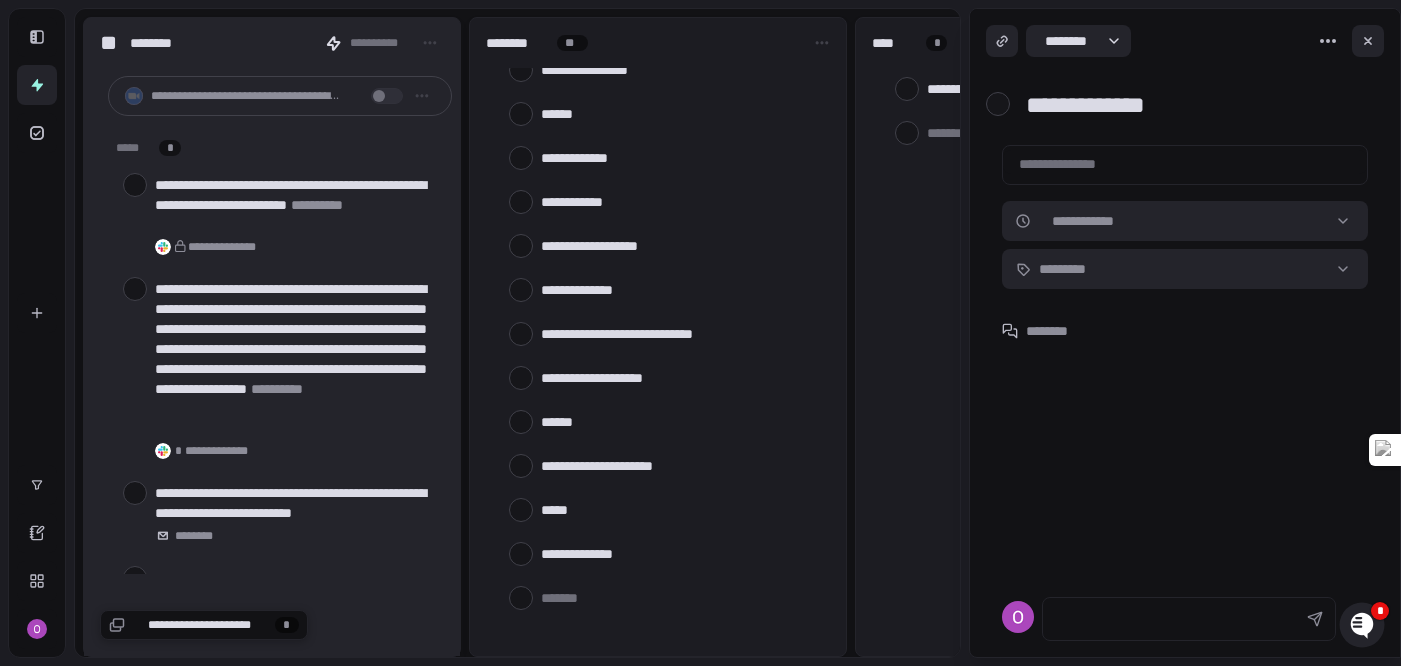 type on "*" 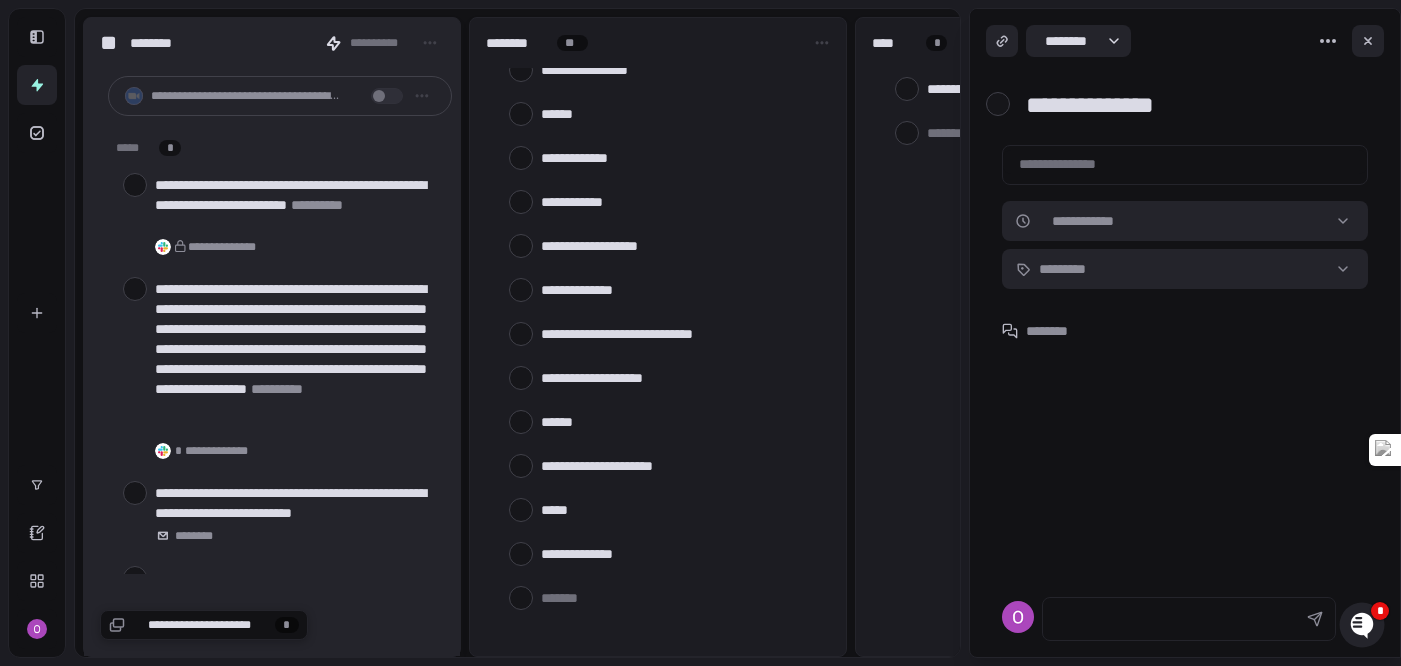 type on "*" 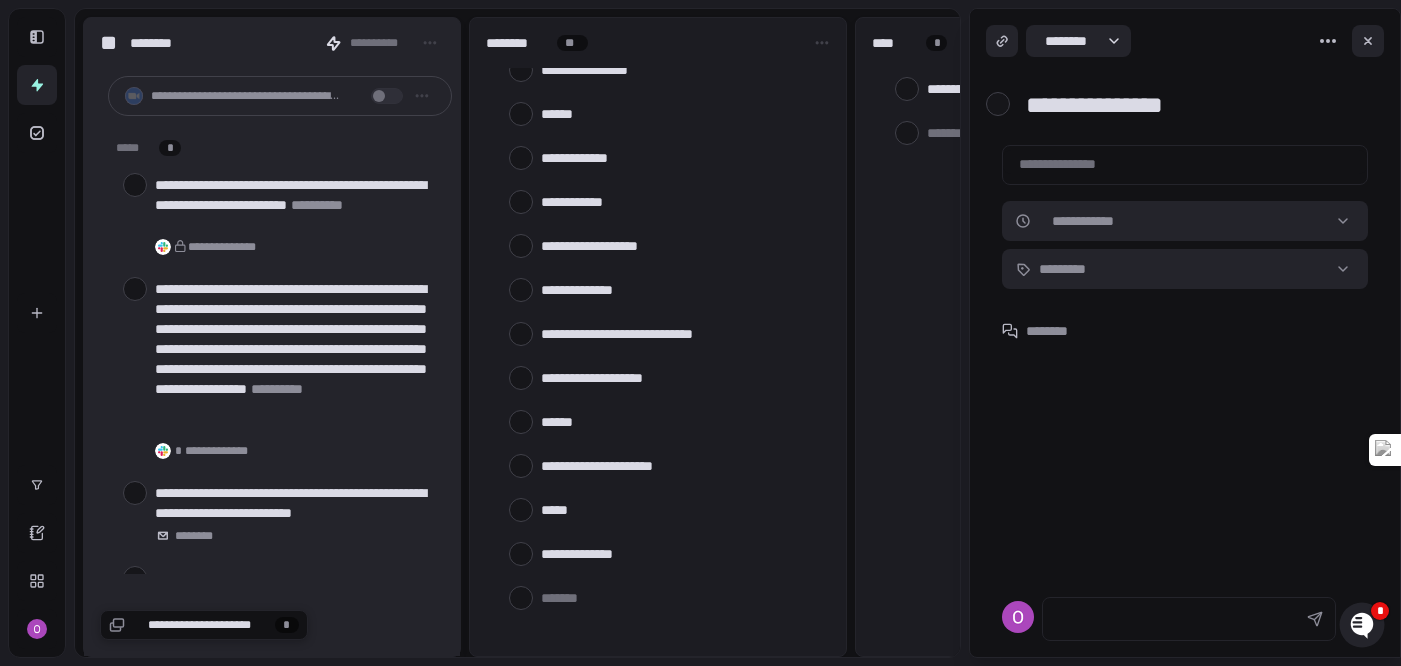 type on "**********" 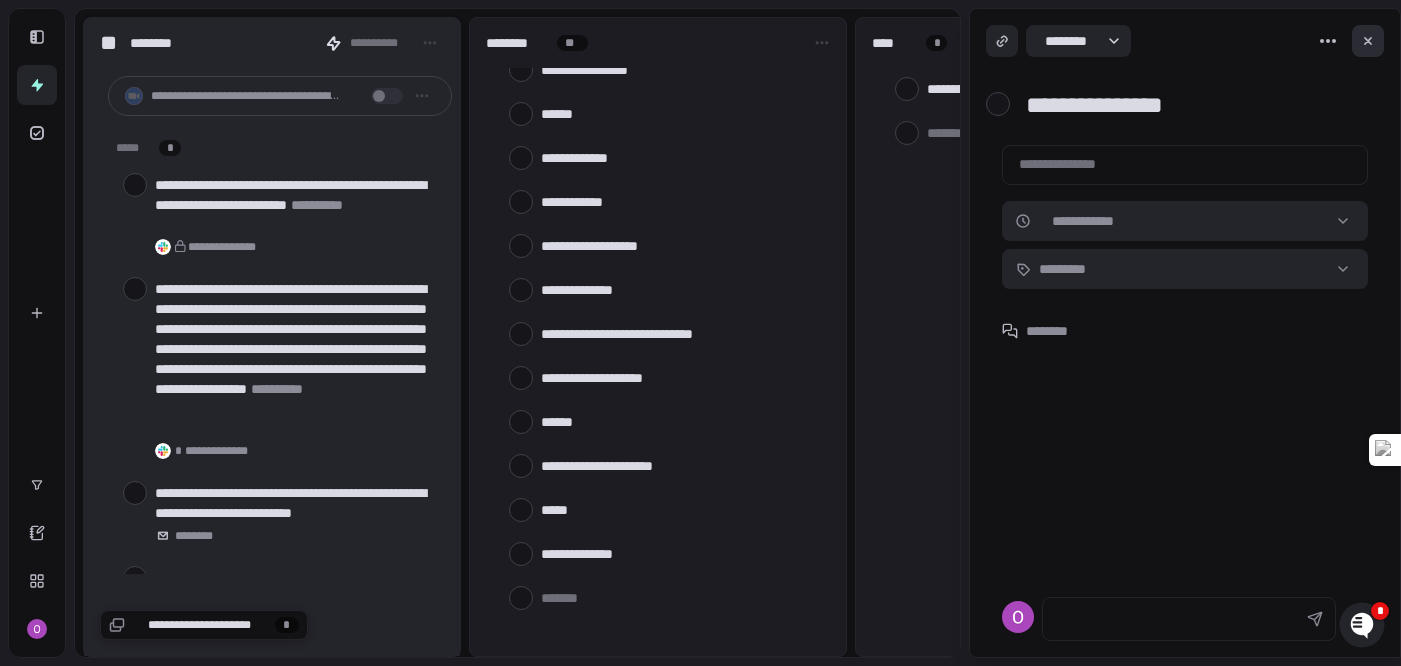 click at bounding box center [1368, 41] 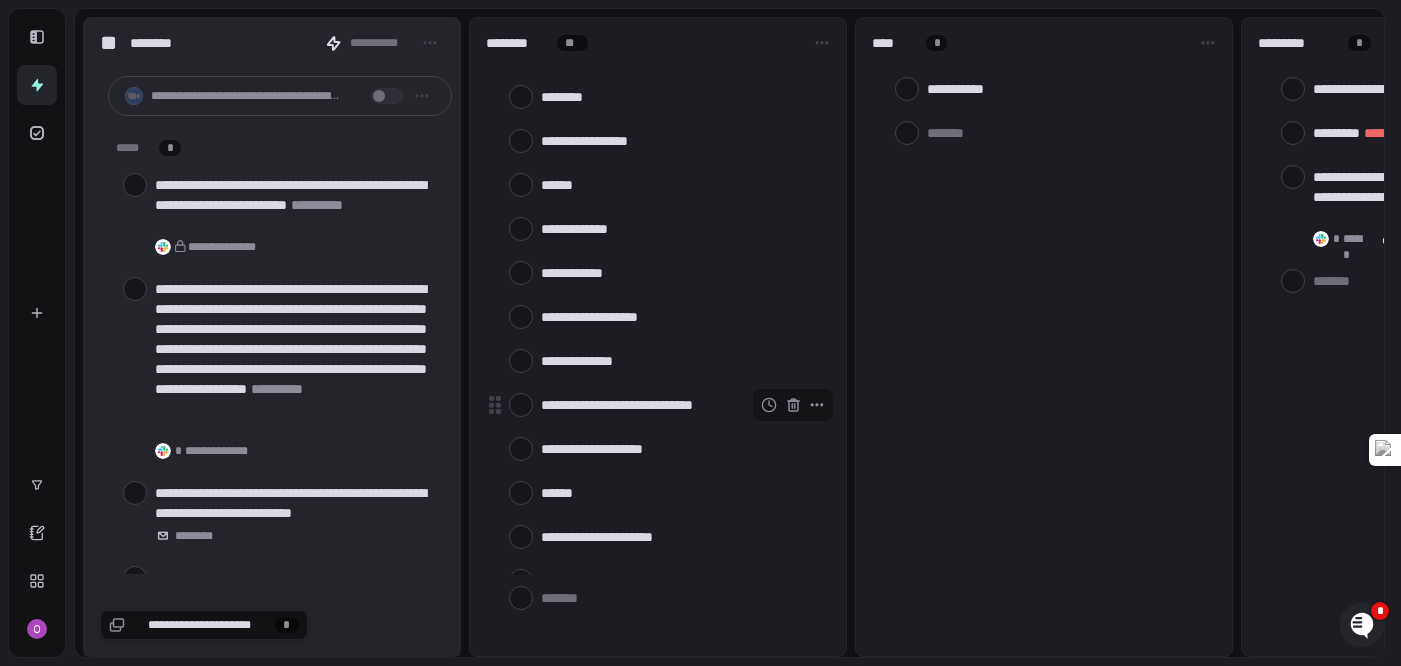 scroll, scrollTop: 1382, scrollLeft: 0, axis: vertical 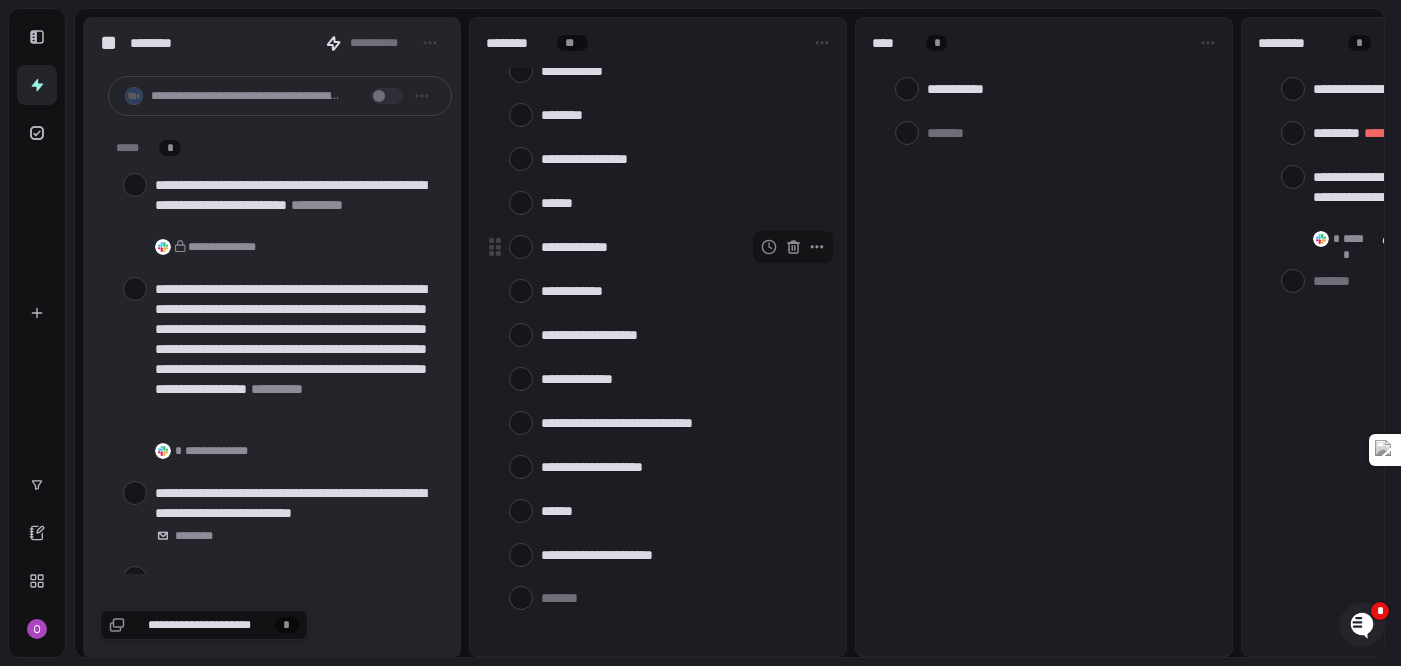 click at bounding box center (521, 247) 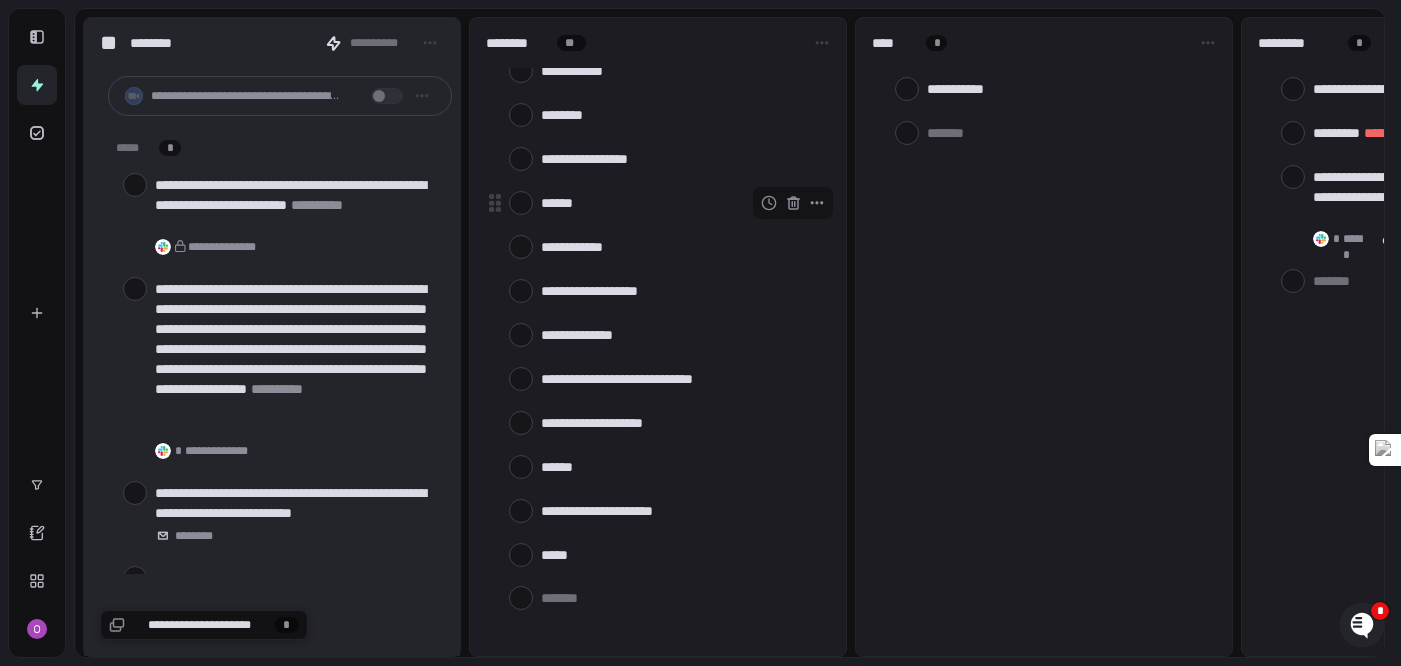 click at bounding box center (521, 203) 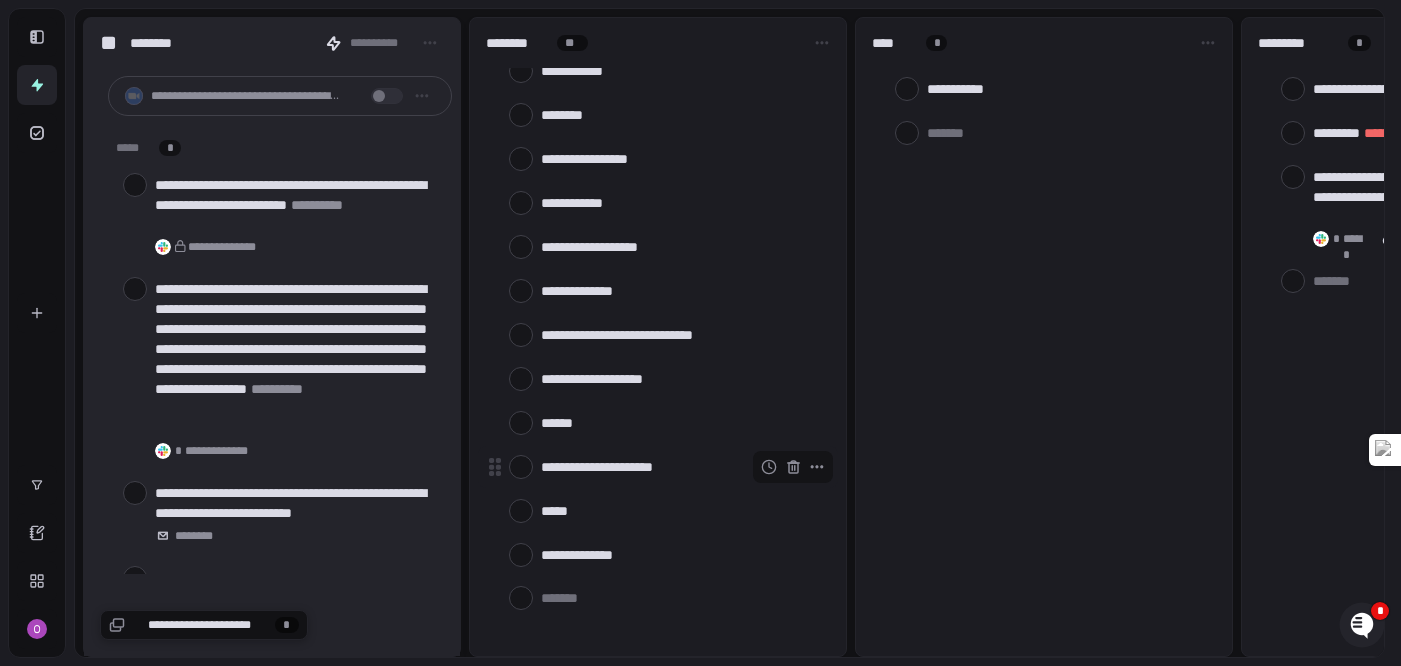 scroll, scrollTop: 1383, scrollLeft: 0, axis: vertical 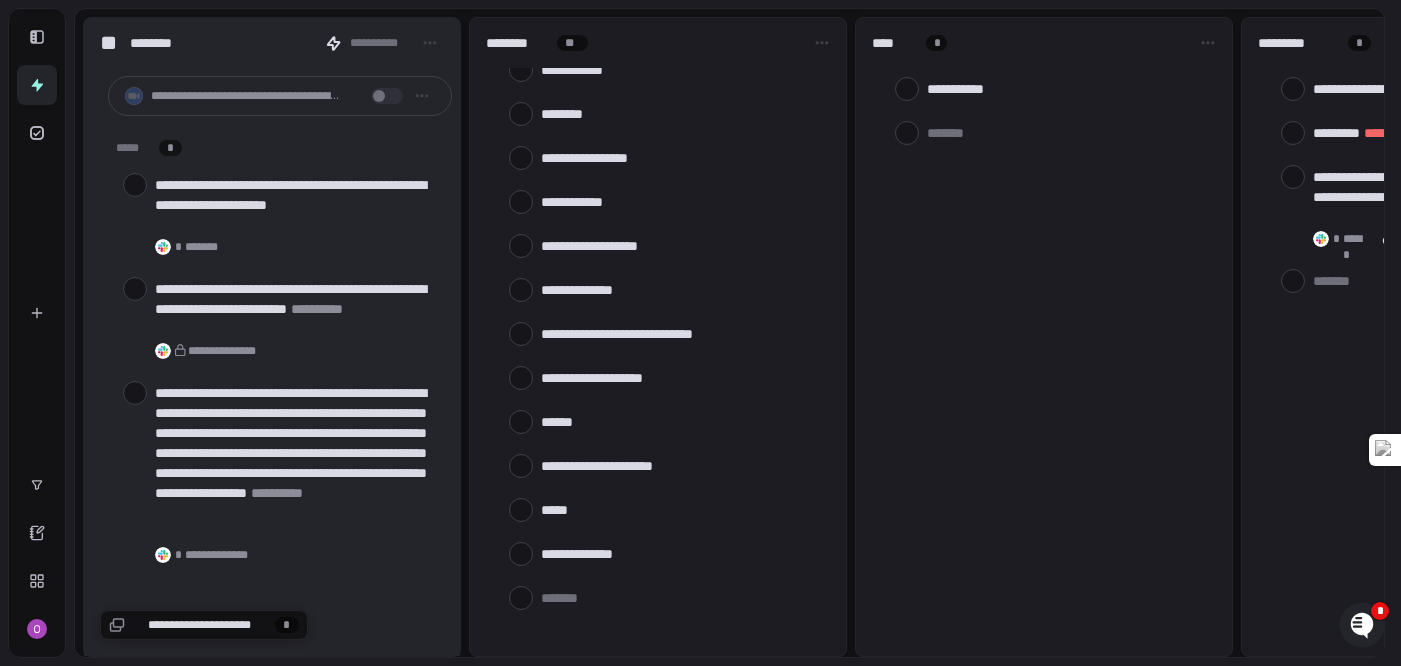 type on "*" 